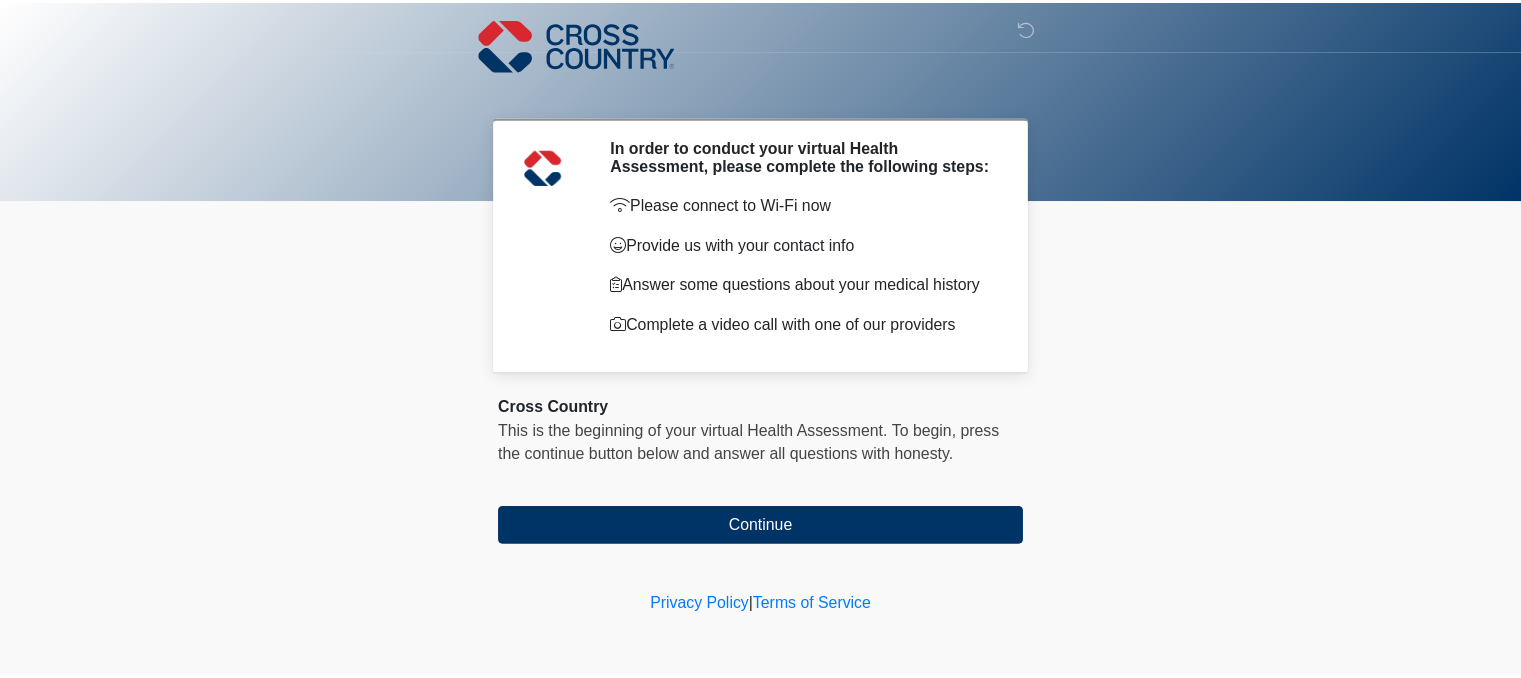 scroll, scrollTop: 0, scrollLeft: 0, axis: both 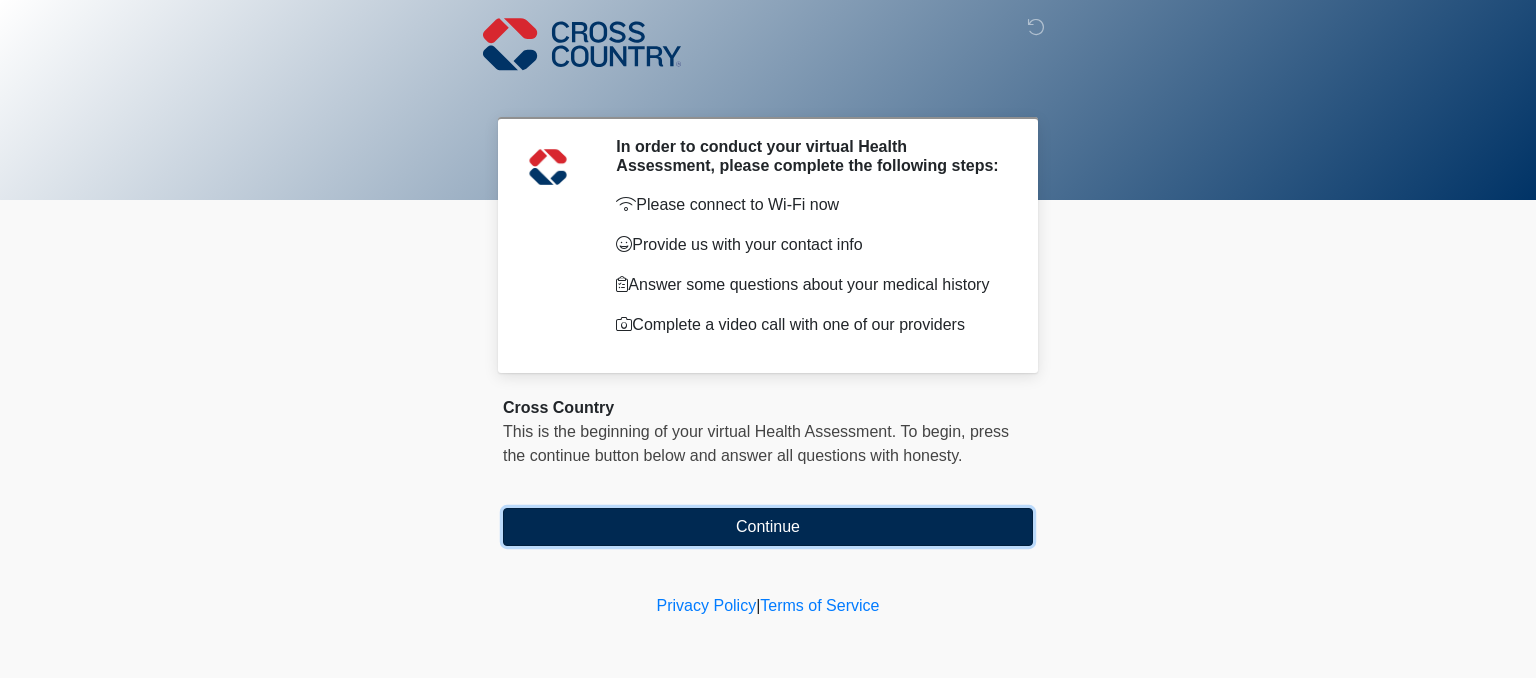 click on "Continue" at bounding box center [768, 527] 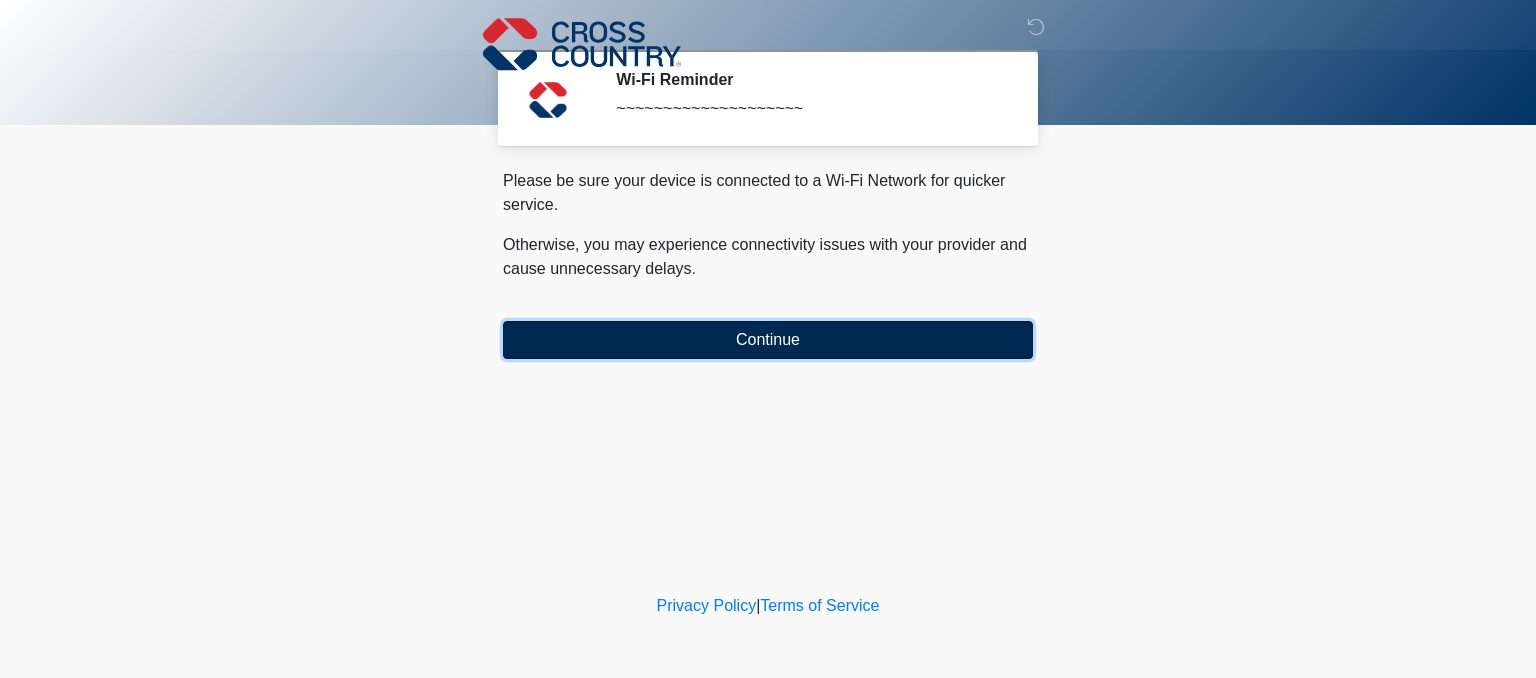 click on "Continue" at bounding box center (768, 340) 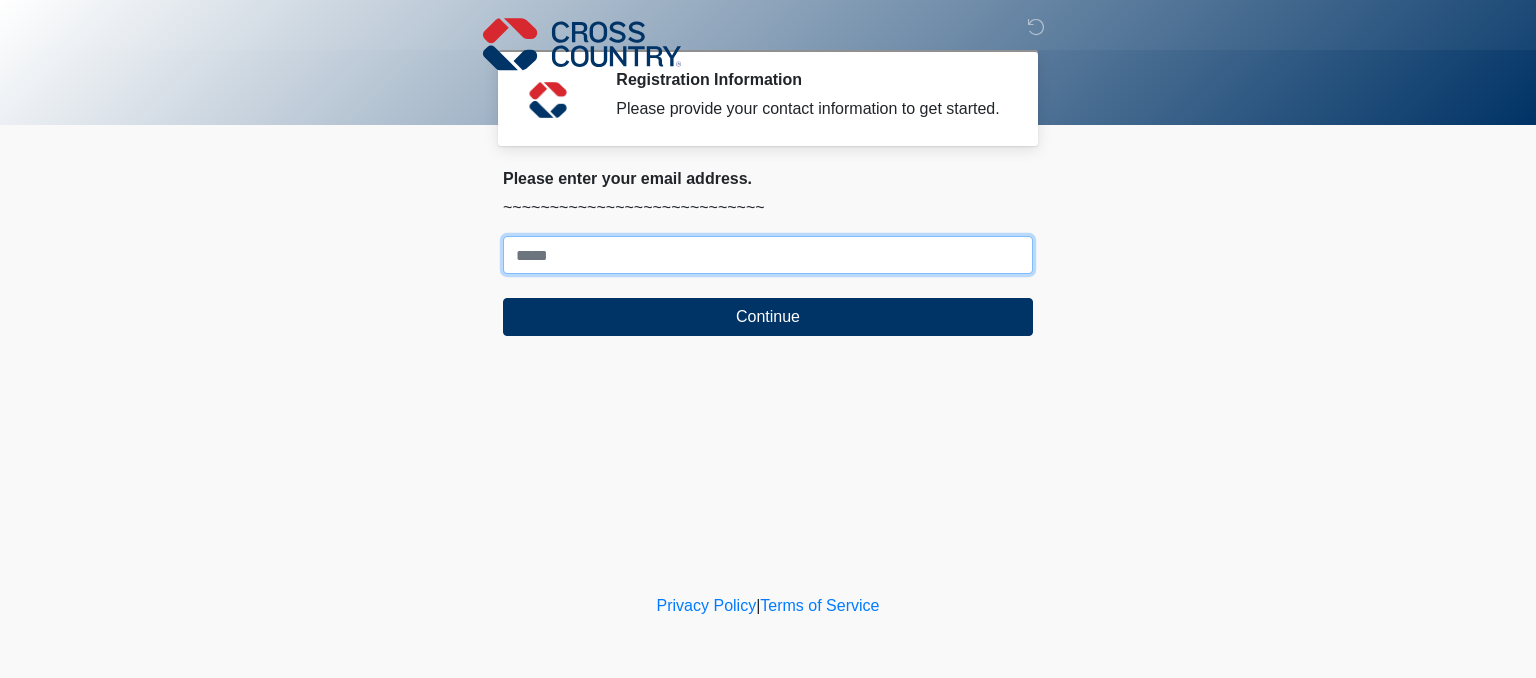 click on "Where should we email your response?" at bounding box center [768, 255] 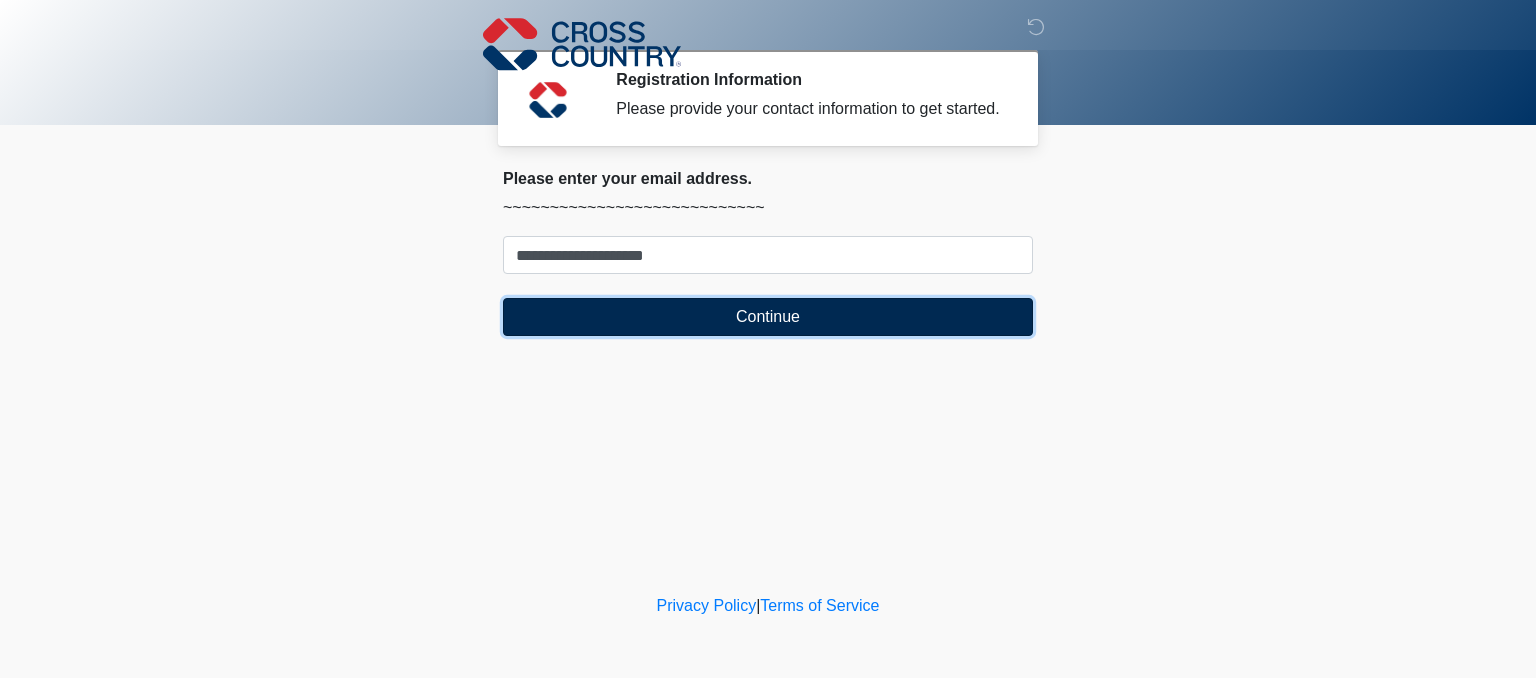 click on "Continue" at bounding box center [768, 317] 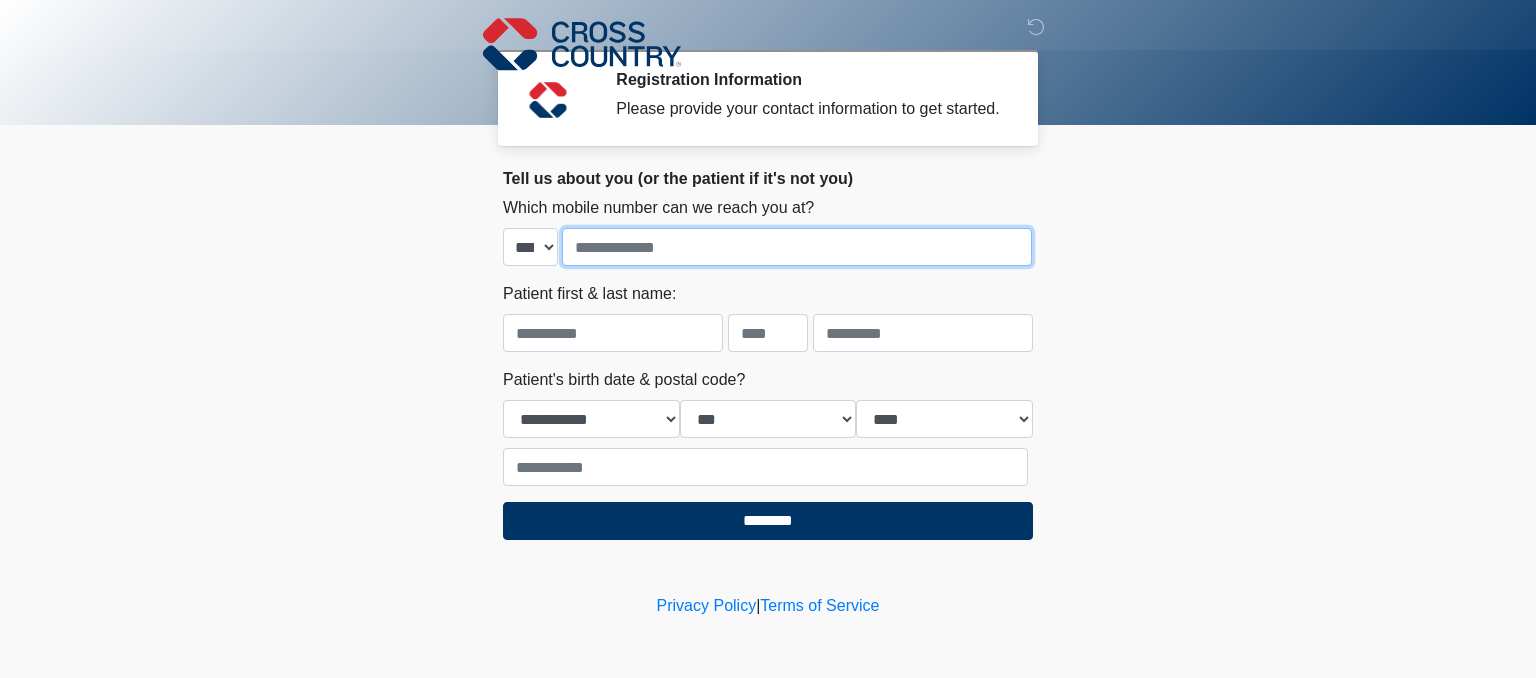 click at bounding box center (797, 247) 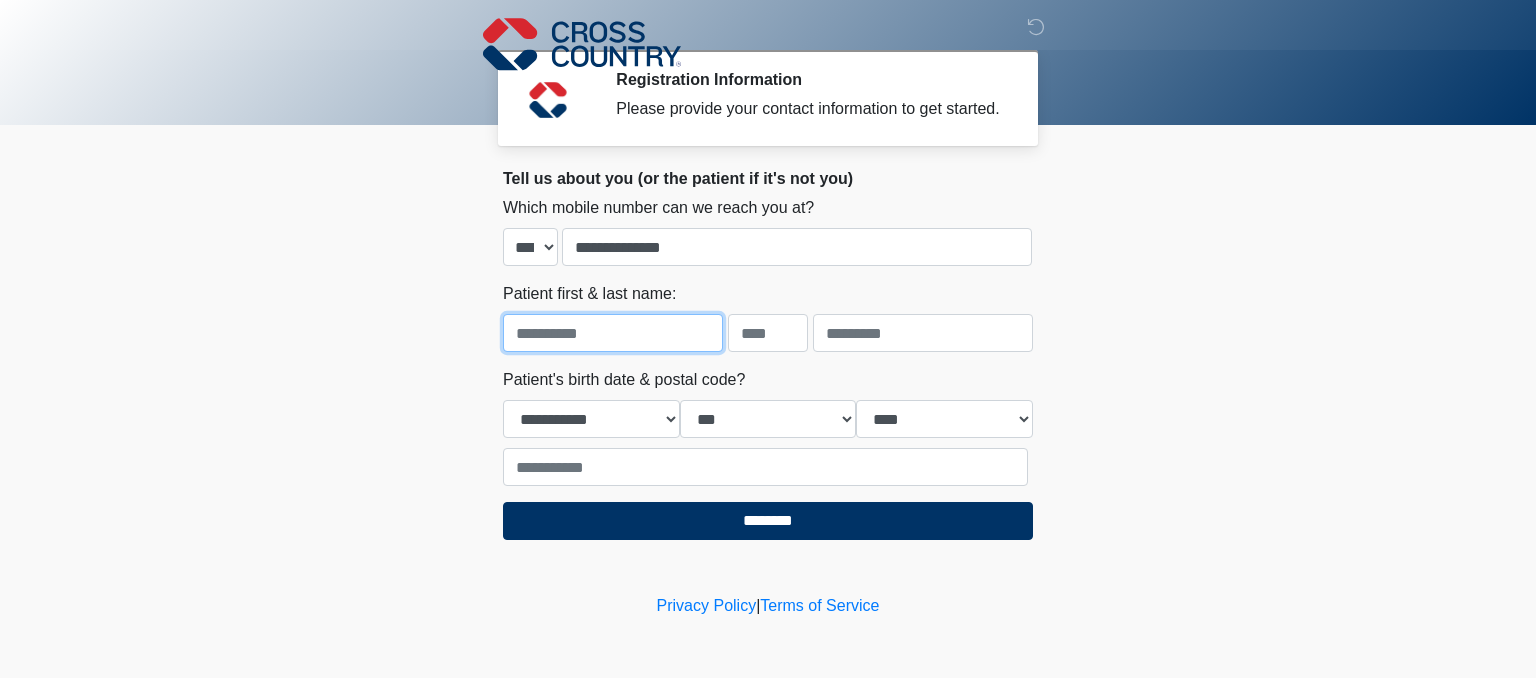 click at bounding box center [613, 333] 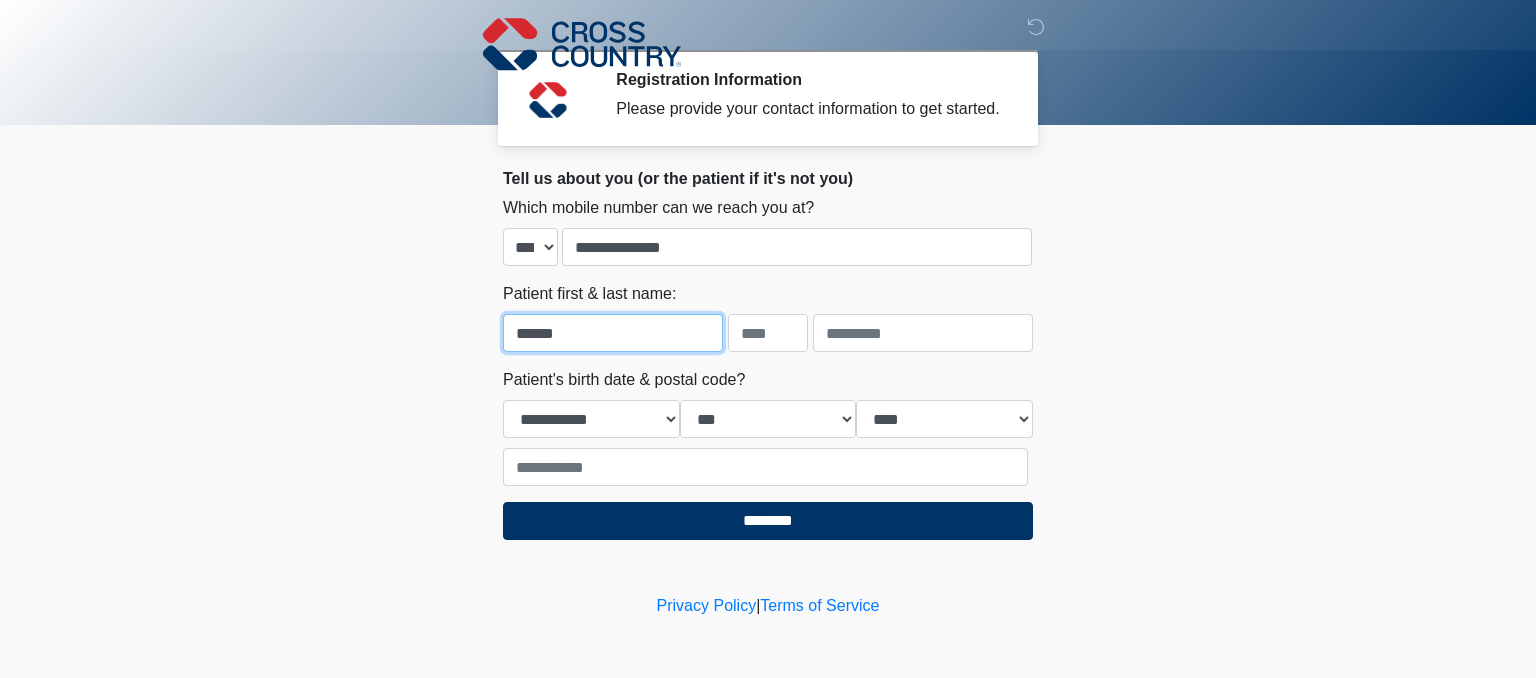 type on "******" 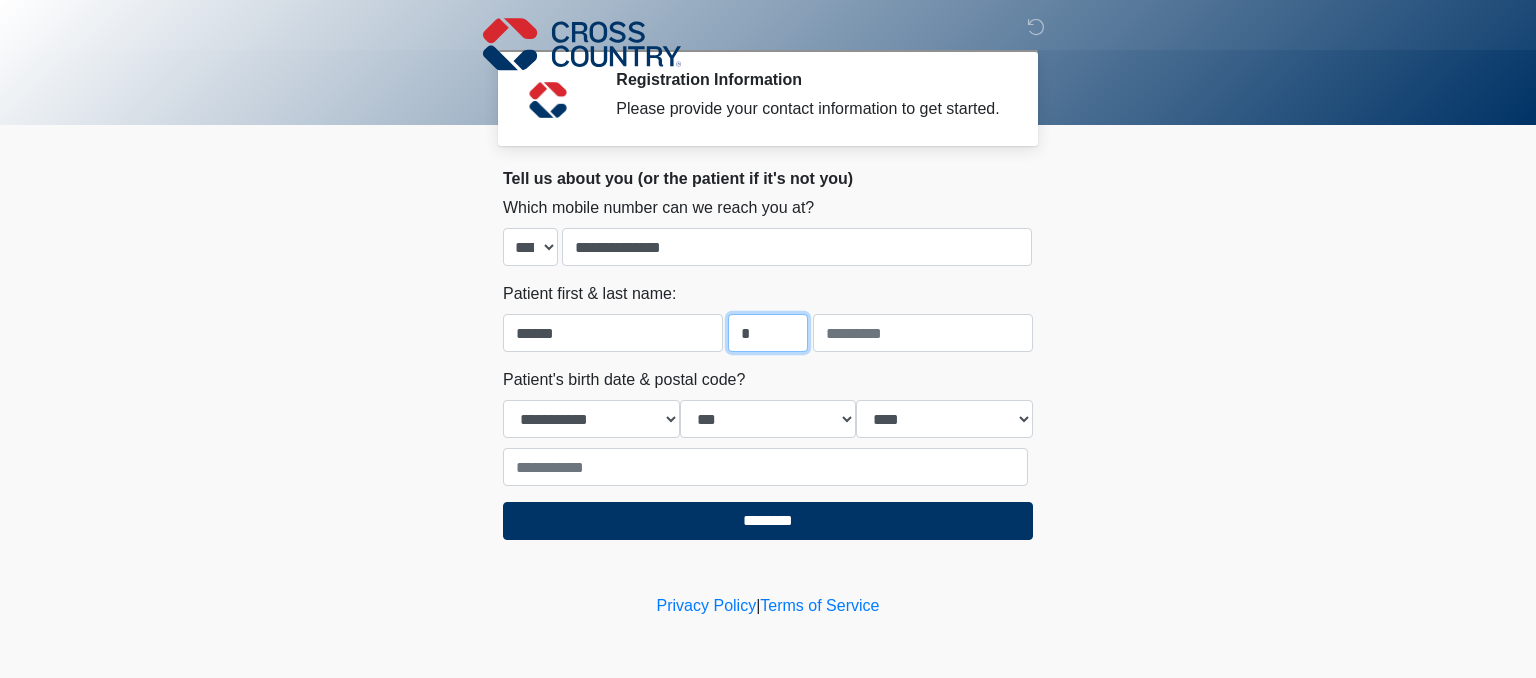 type on "*" 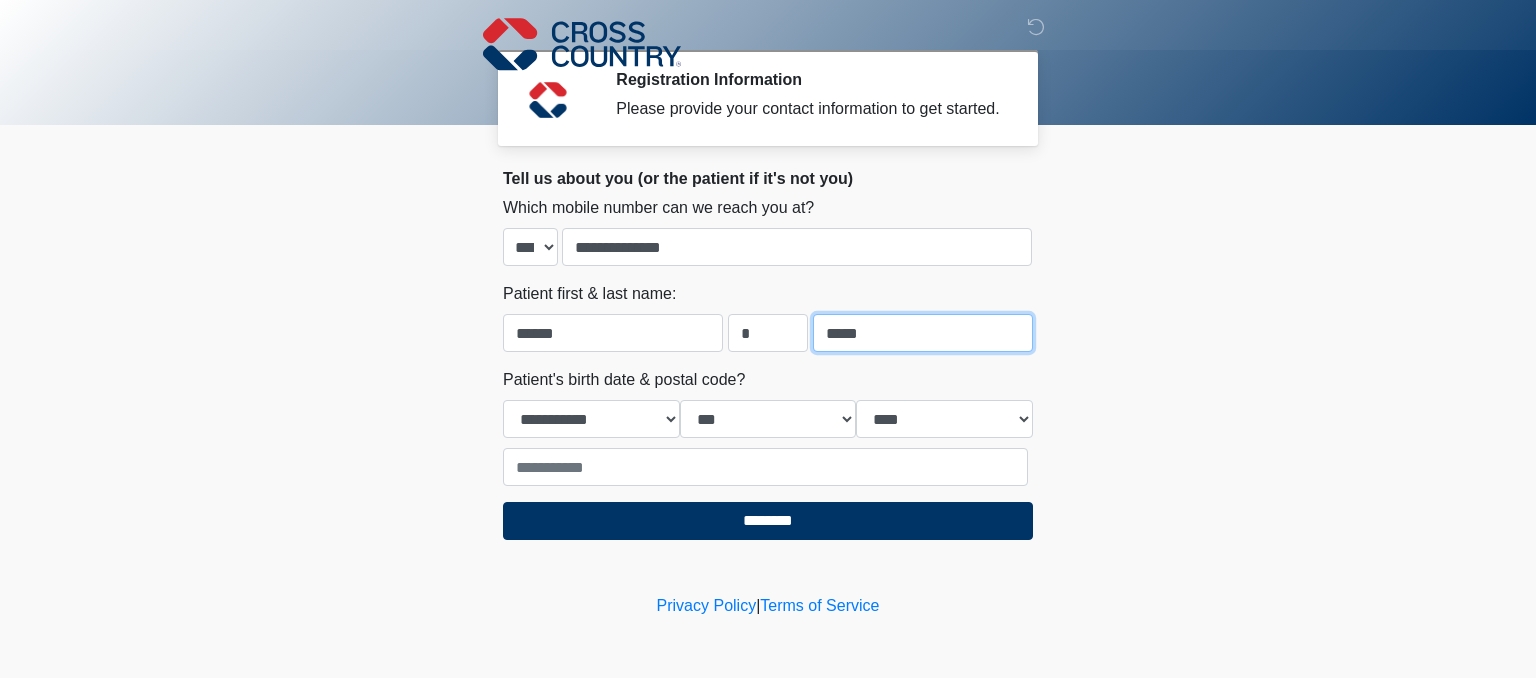 type on "*****" 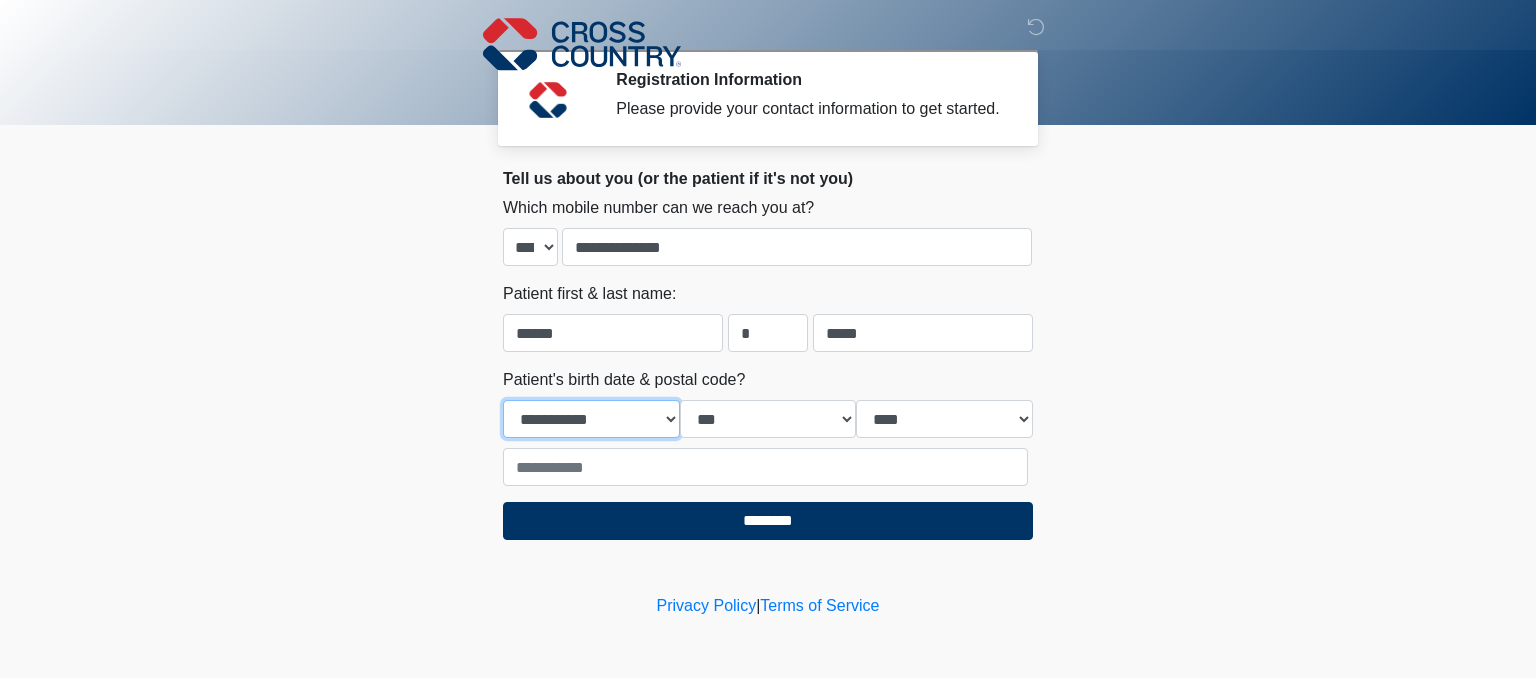 click on "**********" at bounding box center [591, 419] 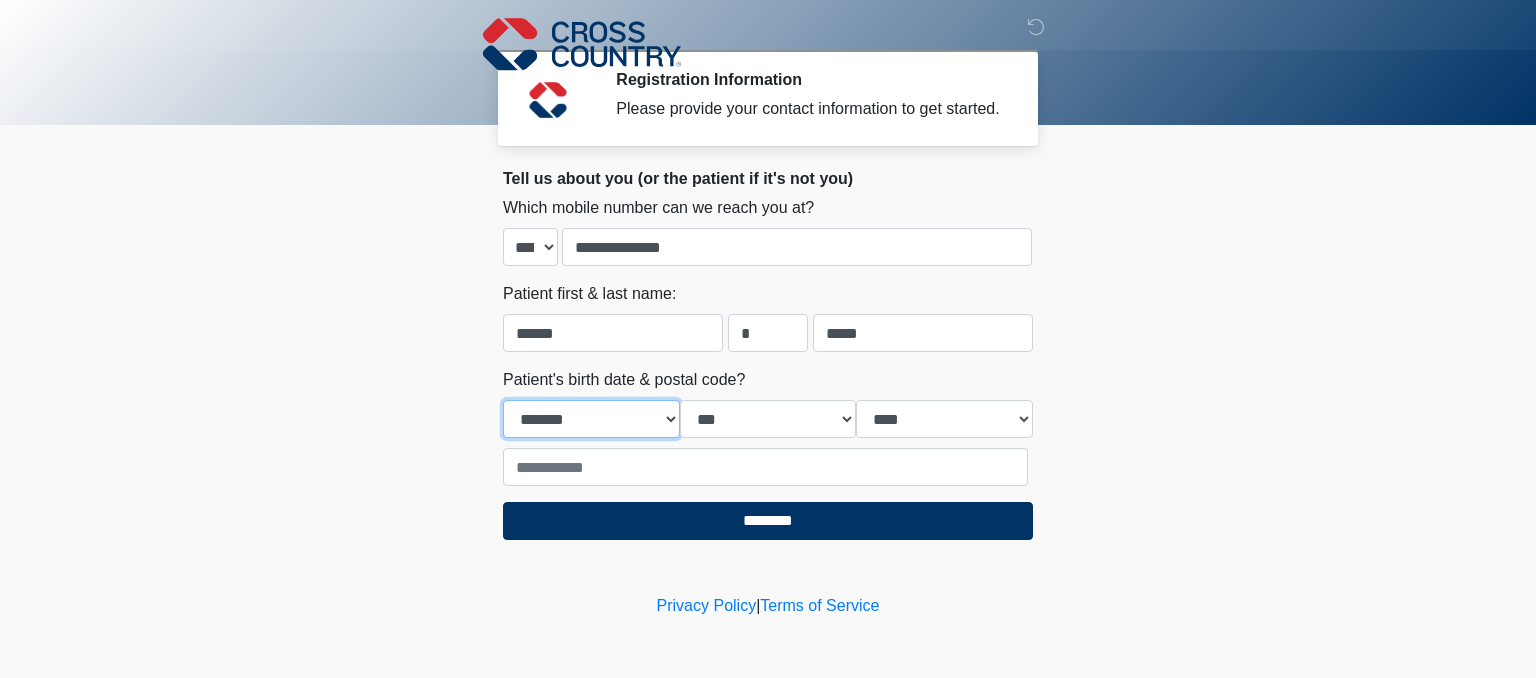 click on "**********" at bounding box center [591, 419] 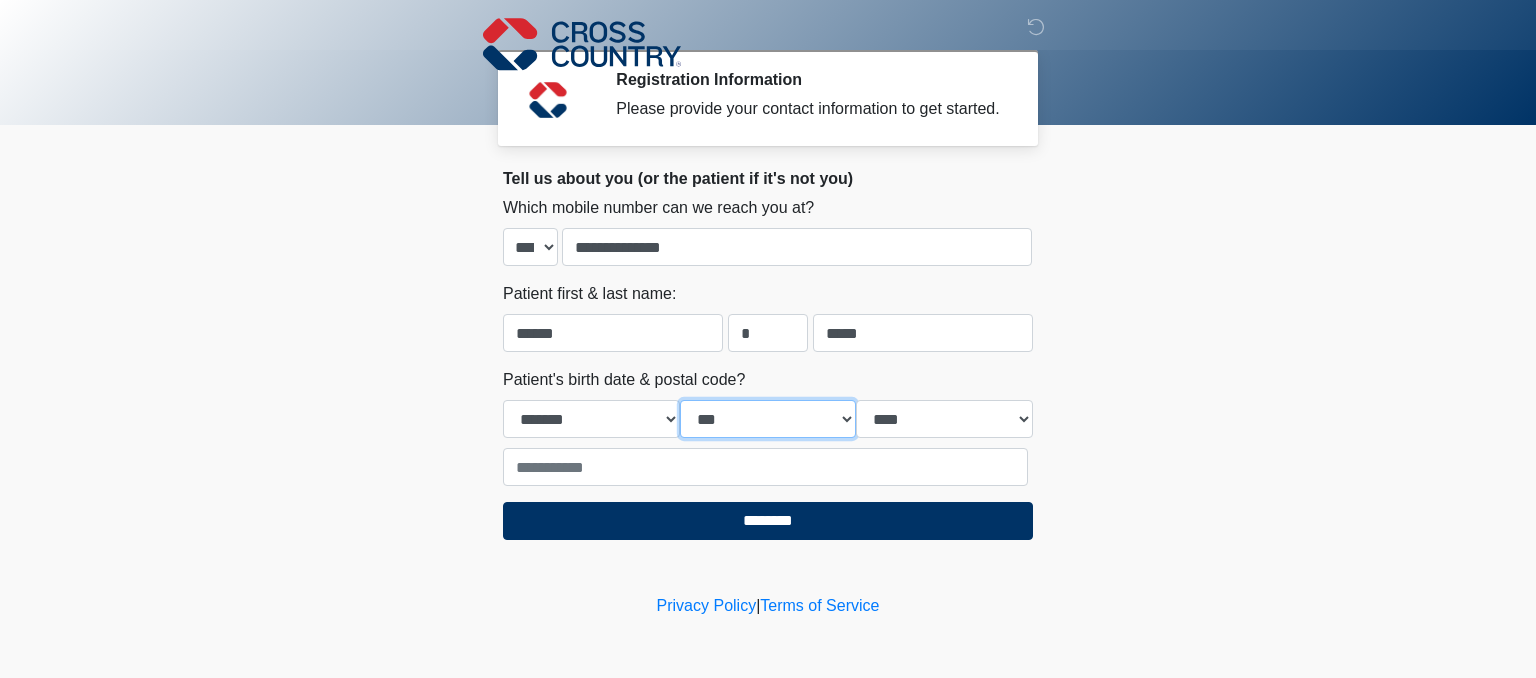 click on "***
*
*
*
*
*
*
*
*
*
**
**
**
**
**
**
**
**
**
**
**
**
**
**
**
**
**
**
**
**
**
**" at bounding box center [768, 419] 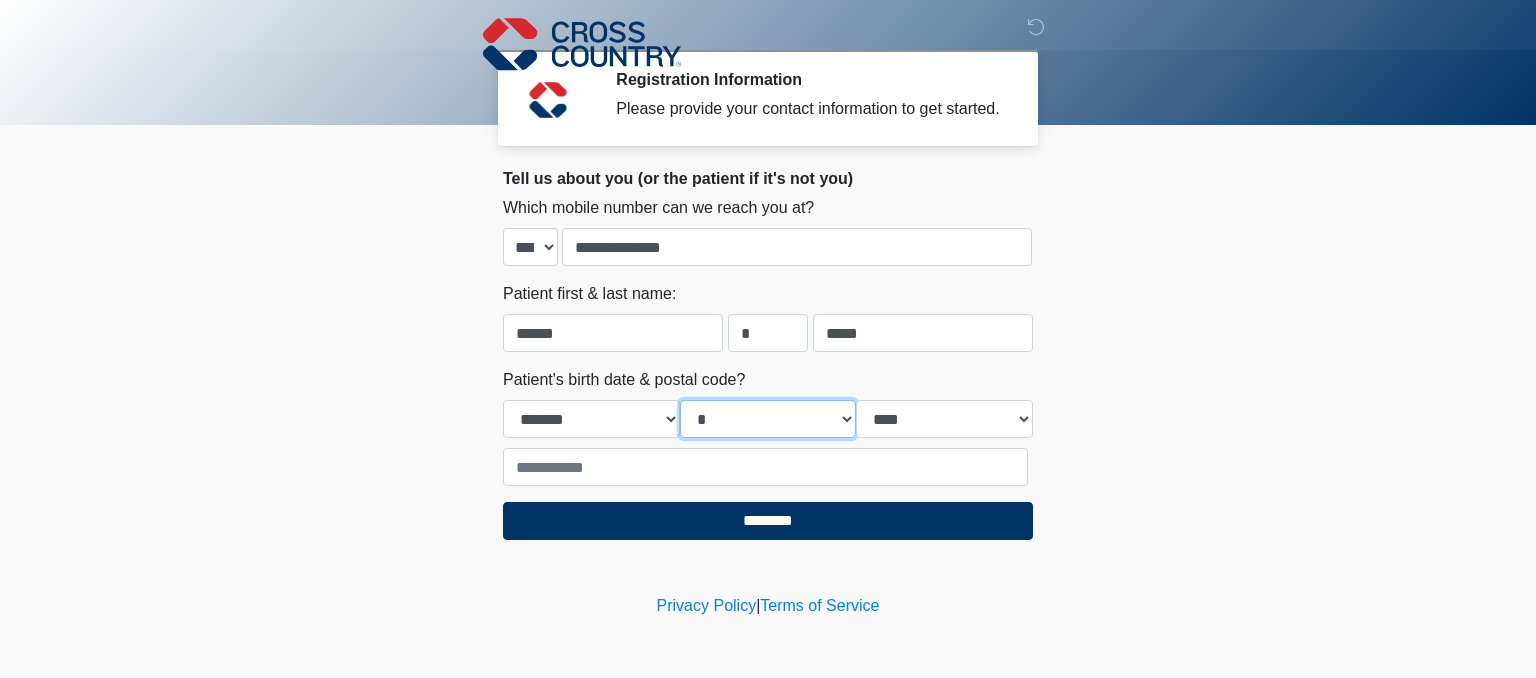 click on "***
*
*
*
*
*
*
*
*
*
**
**
**
**
**
**
**
**
**
**
**
**
**
**
**
**
**
**
**
**
**
**" at bounding box center (768, 419) 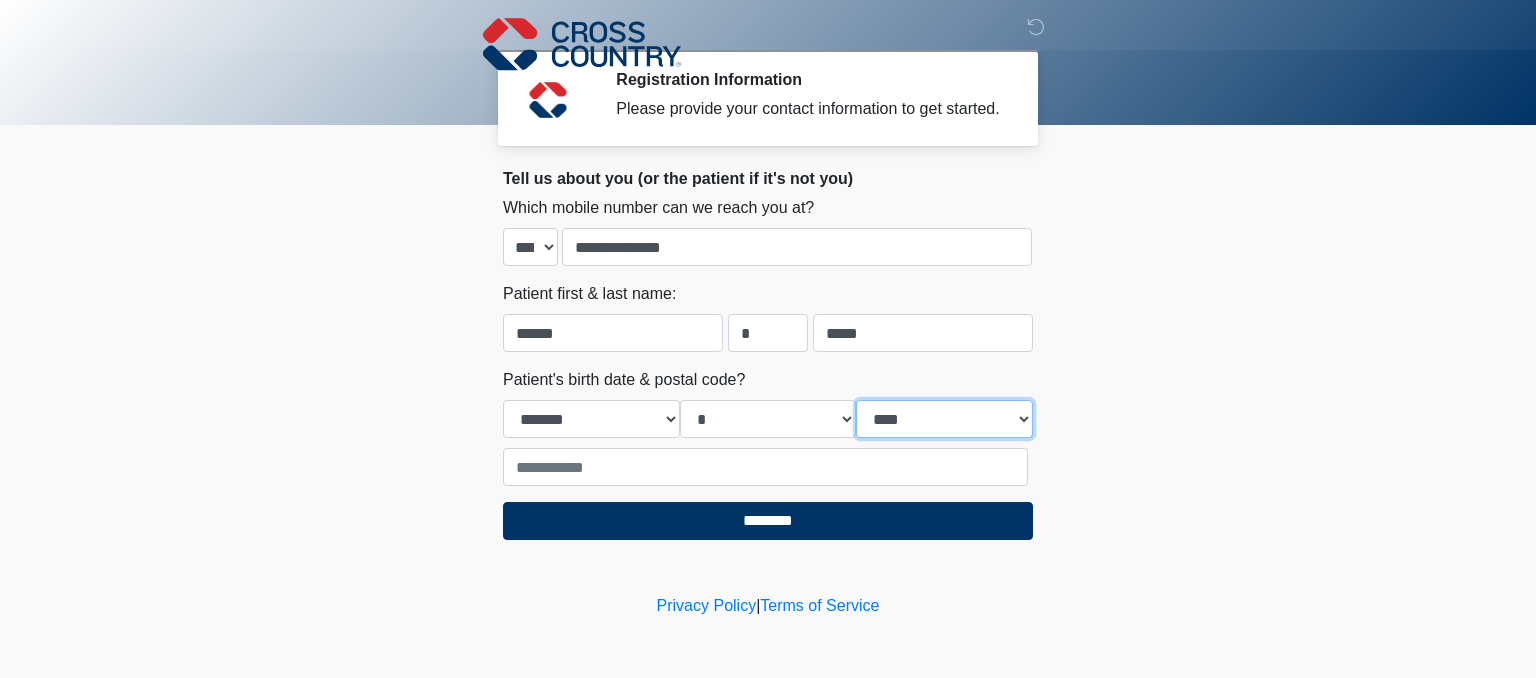 click on "****
****
****
****
****
****
****
****
****
****
****
****
****
****
****
****
****
****
****
****
****
****
****
****
****
****
****
****
****
****
****
****
****
****
****
****
****
****
****
****
****
****
****
****
****
****
****
****
****
****
****
****
****
****
****
****
****
****
****
****
****
****
****
****
****
****
****
****
****
****
****
****
****
****
****
****
****
****
****
****
****
****
****
****
****
****
****
****
****
****
****
****
****
****
****
****
****
****
****
****
****
****" at bounding box center [944, 419] 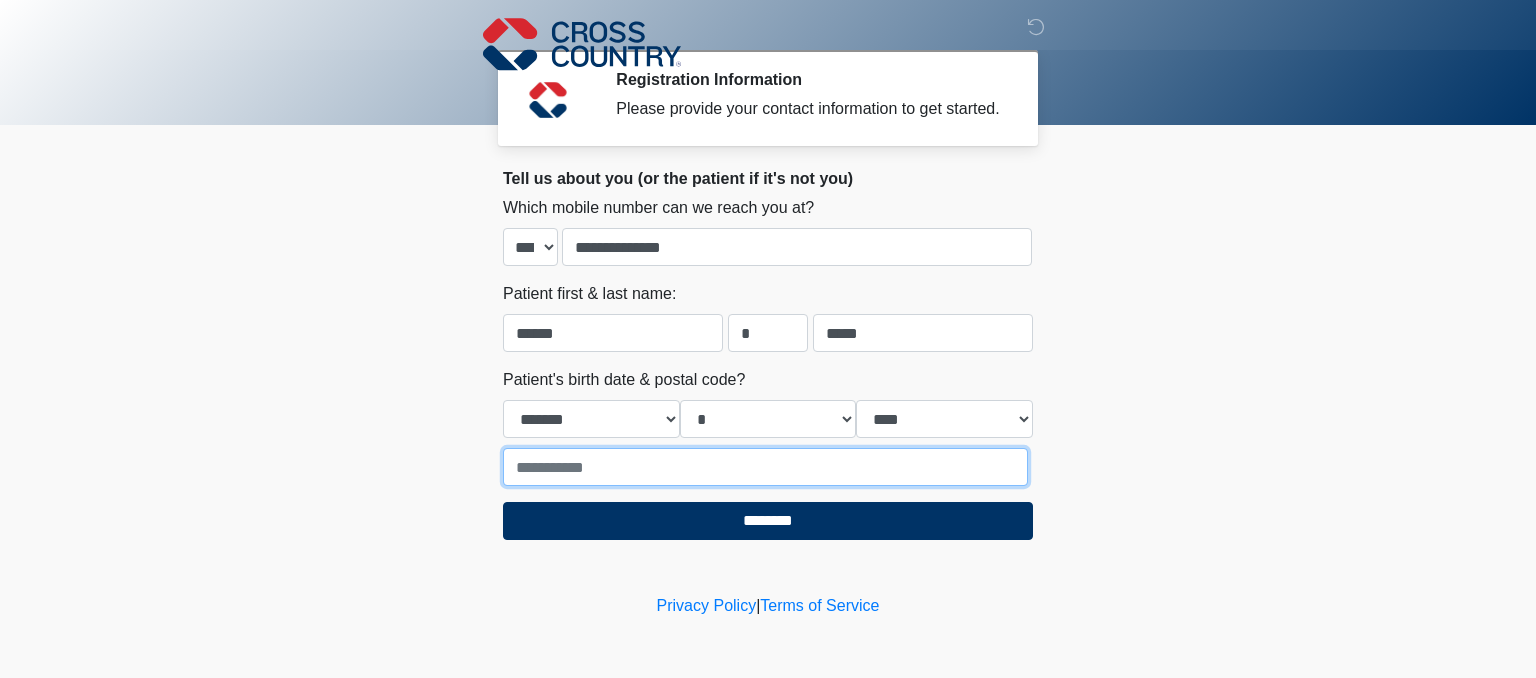 click at bounding box center [765, 467] 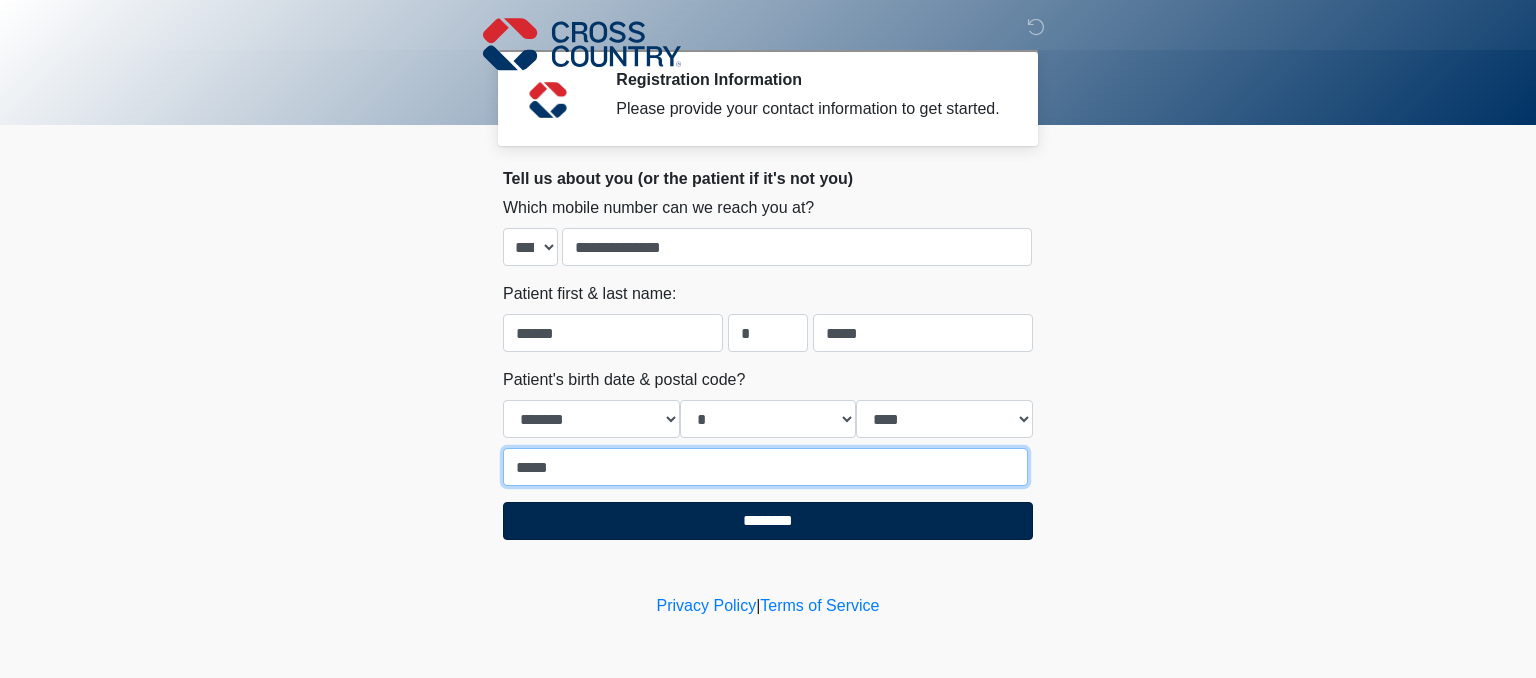 type on "*****" 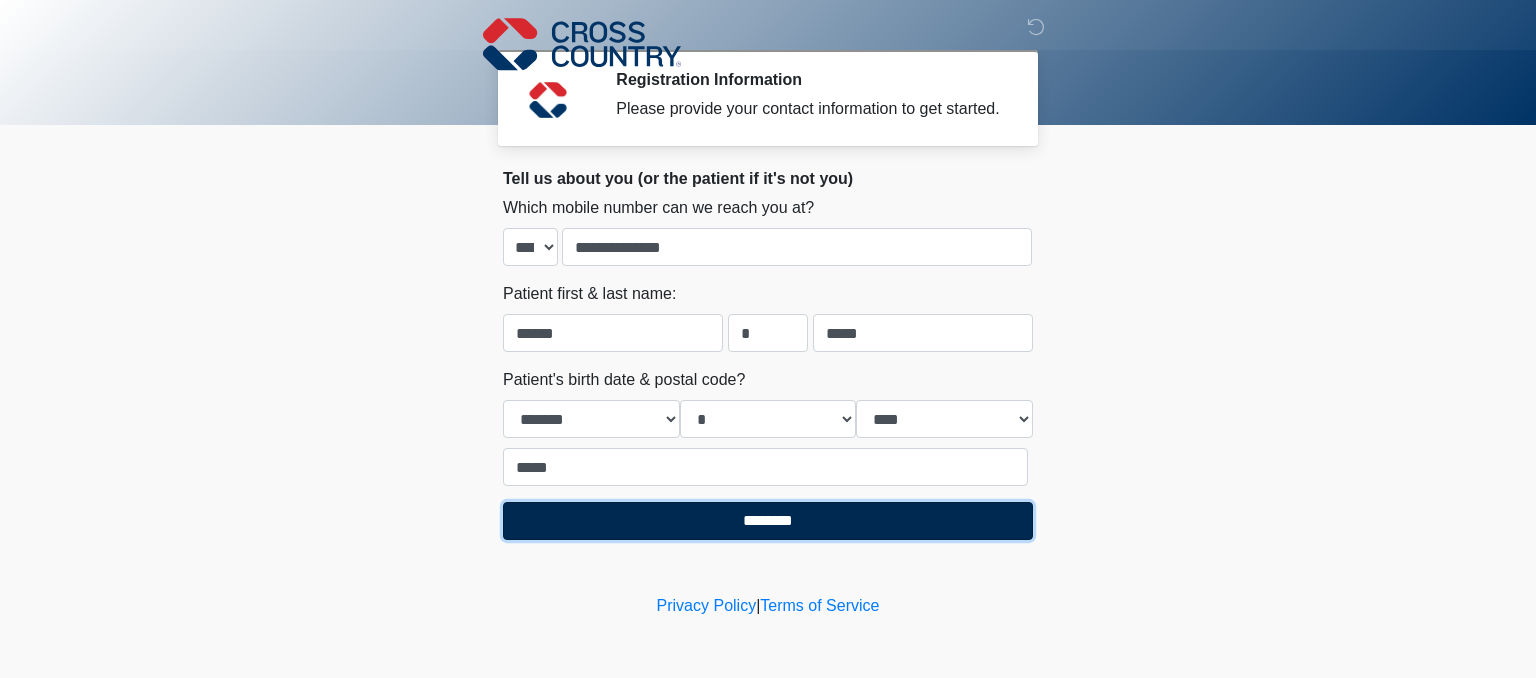 click on "********" at bounding box center [768, 521] 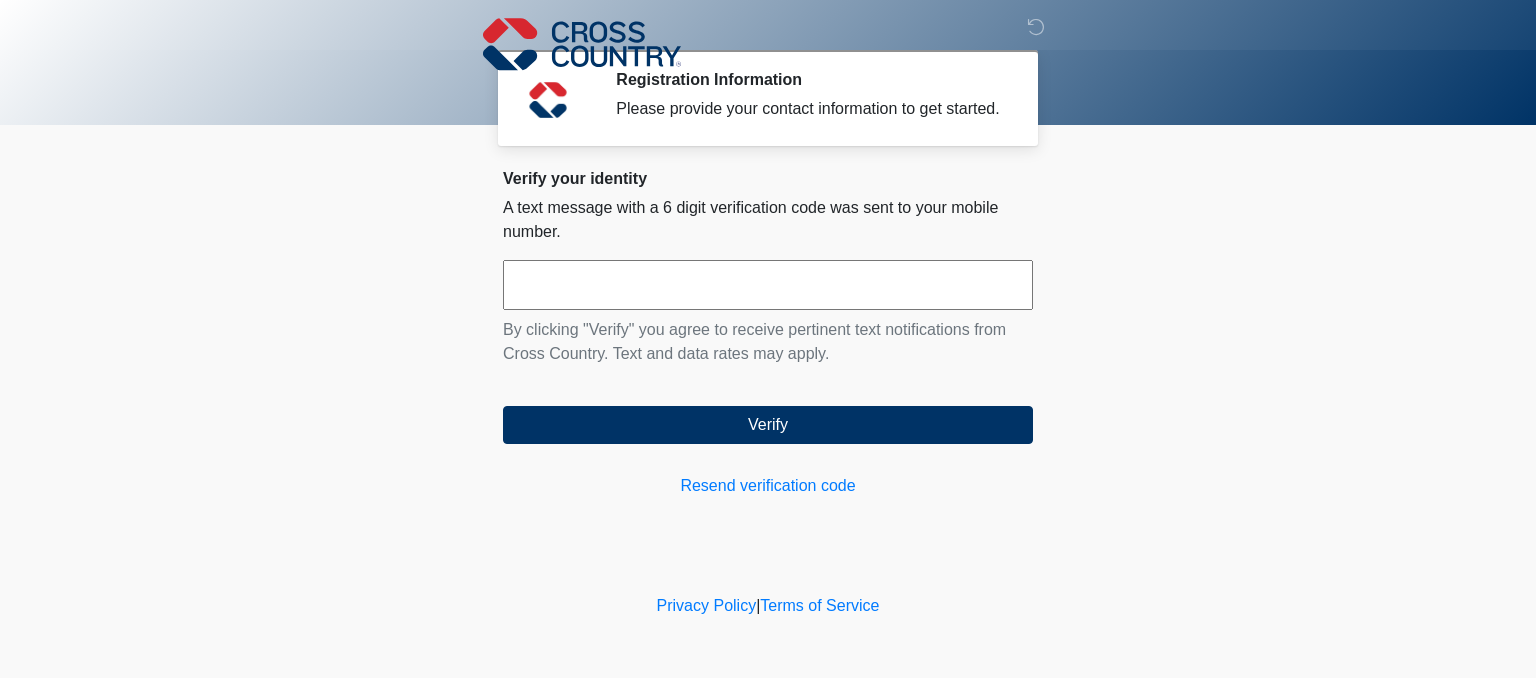 click at bounding box center (768, 285) 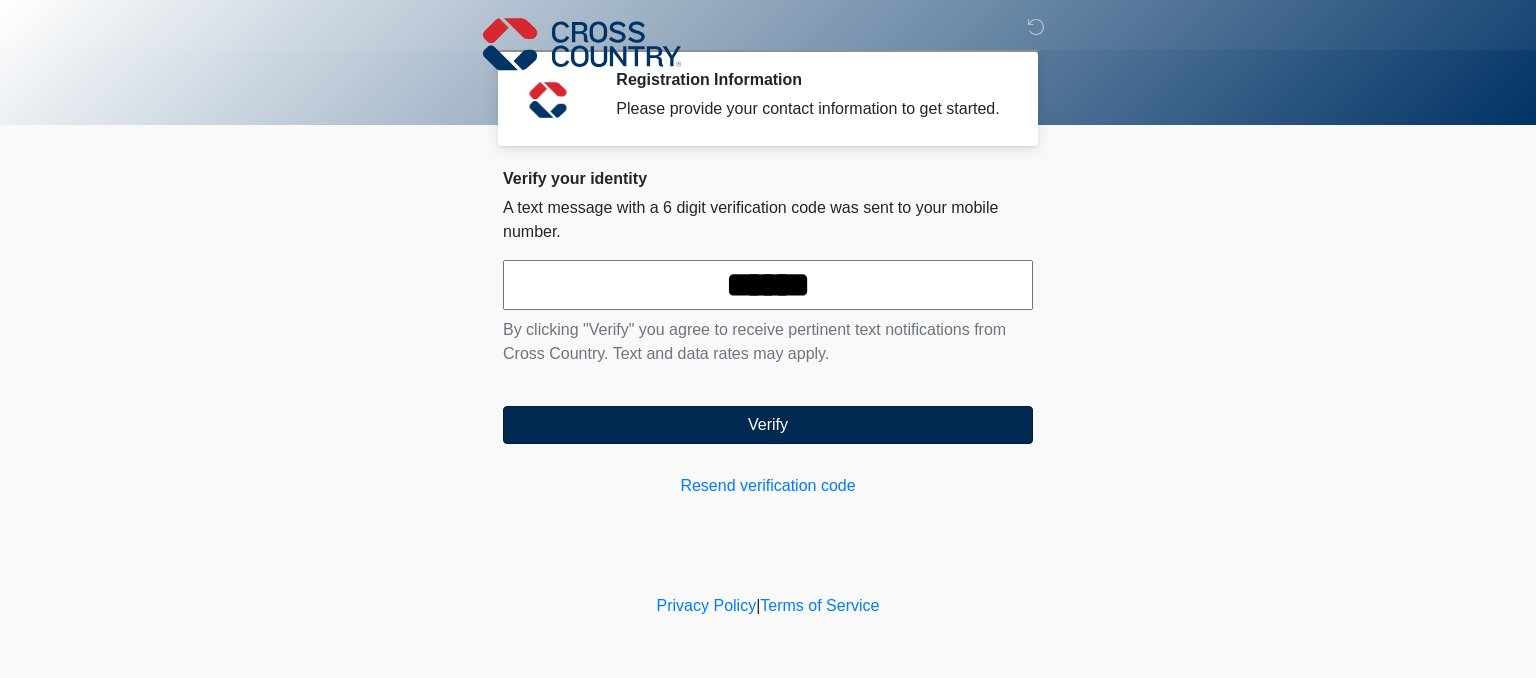 type on "******" 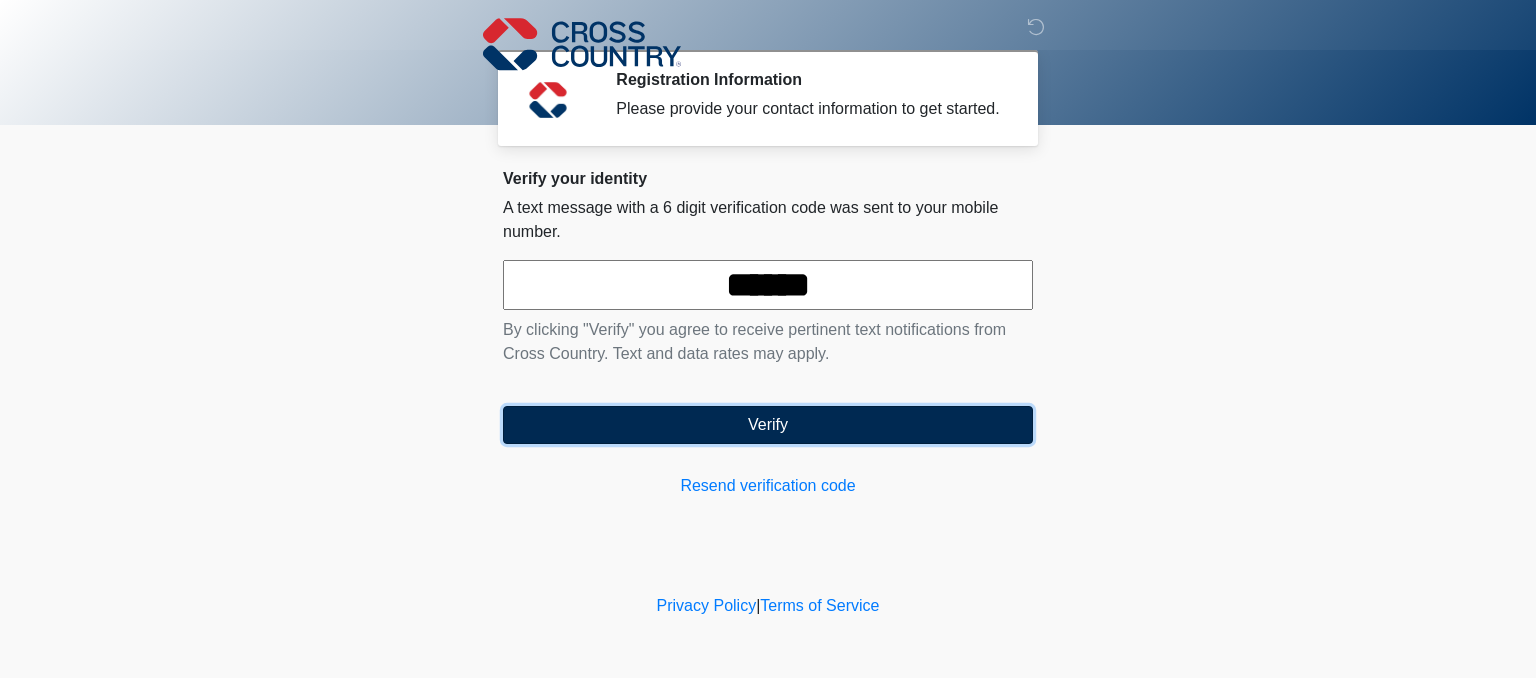click on "Verify" at bounding box center [768, 425] 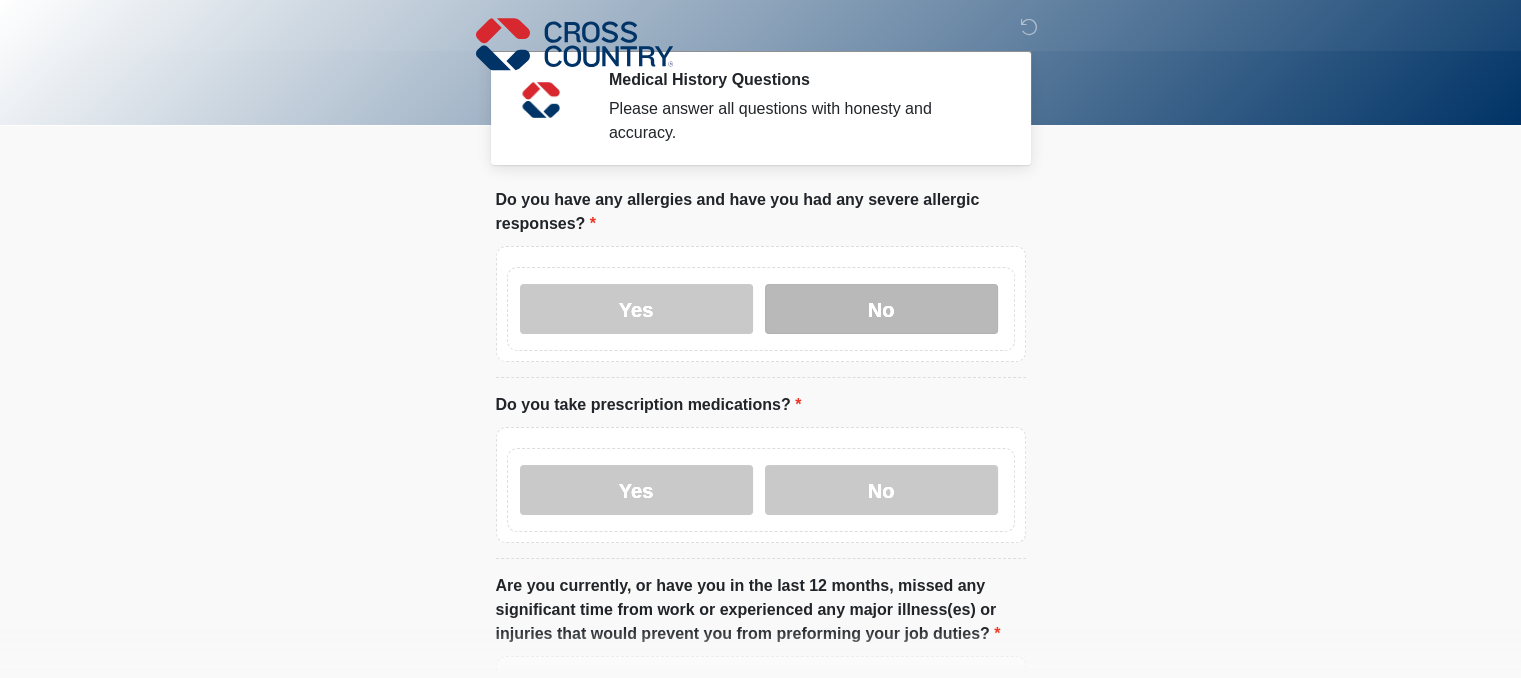 click on "No" at bounding box center (881, 309) 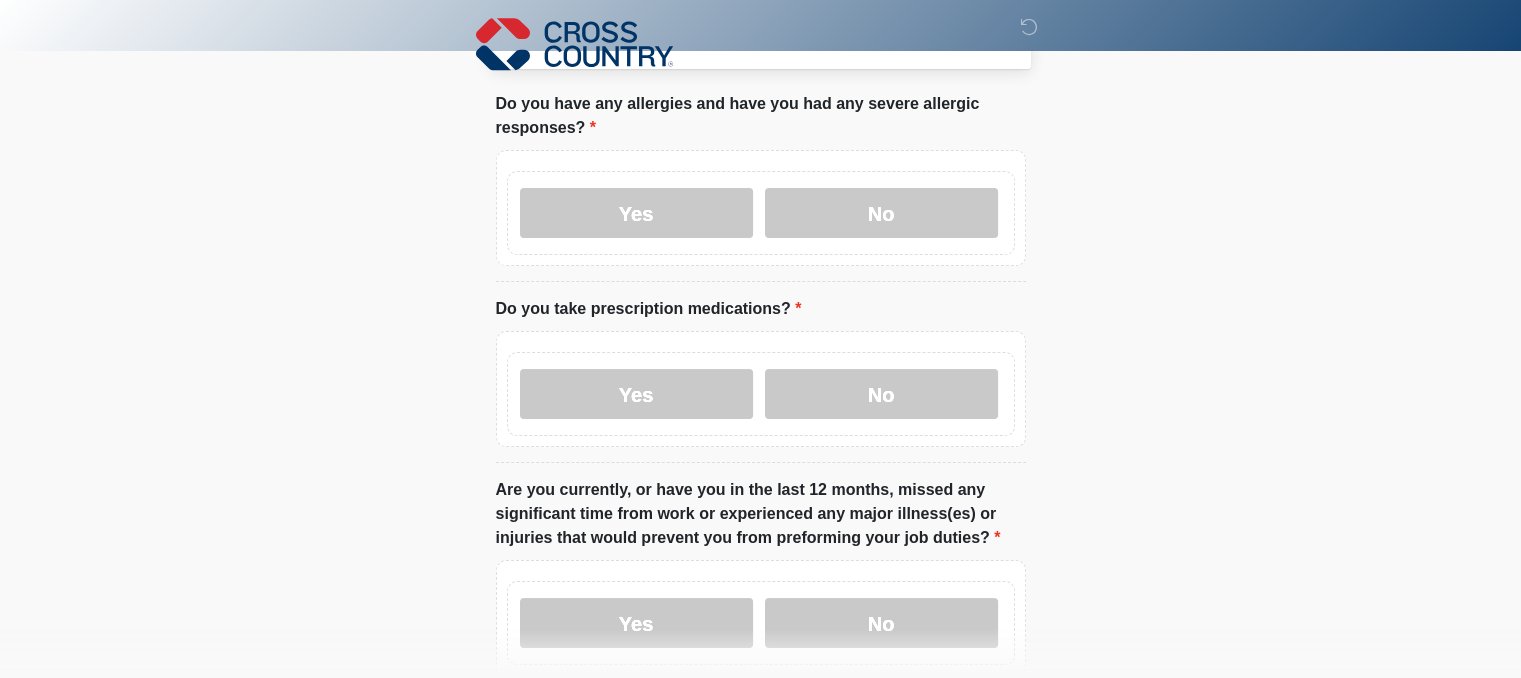 scroll, scrollTop: 100, scrollLeft: 0, axis: vertical 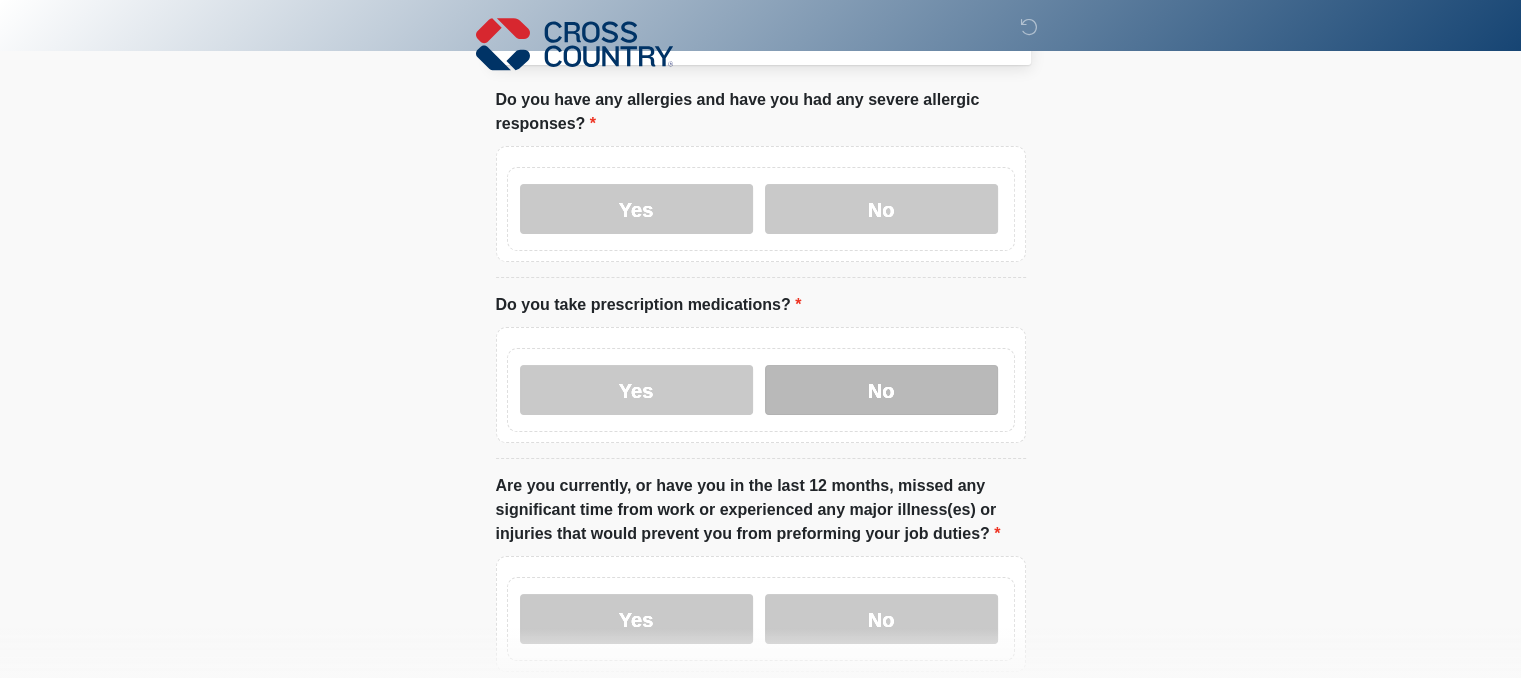 click on "No" at bounding box center [881, 390] 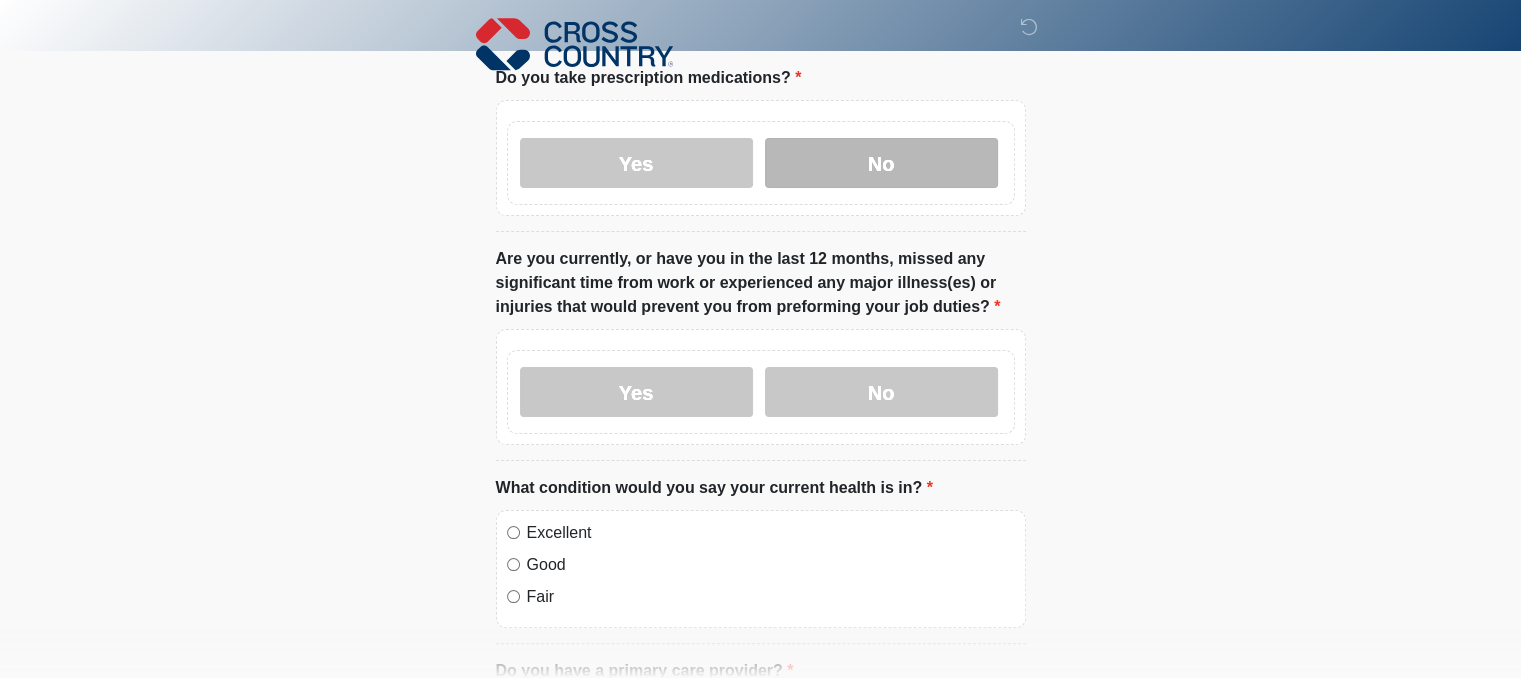 scroll, scrollTop: 332, scrollLeft: 0, axis: vertical 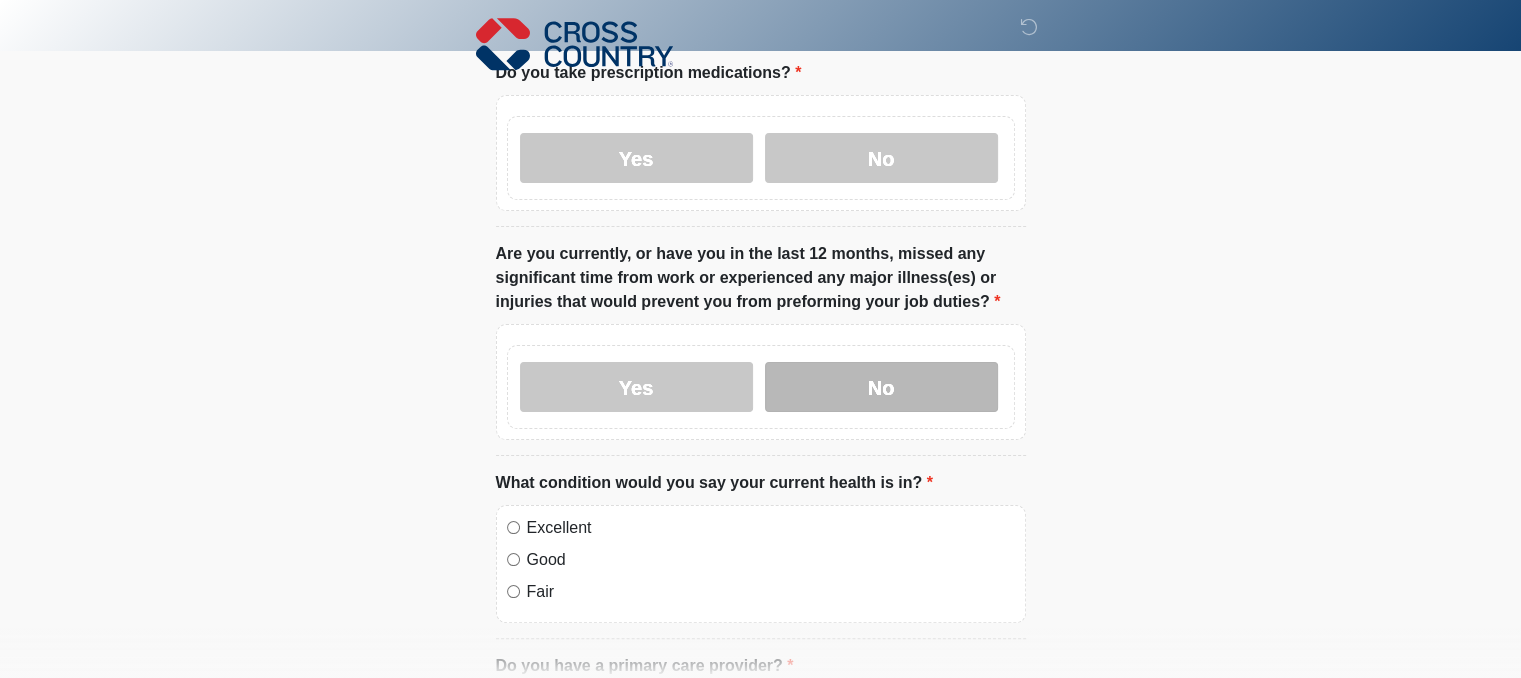 click on "No" at bounding box center (881, 387) 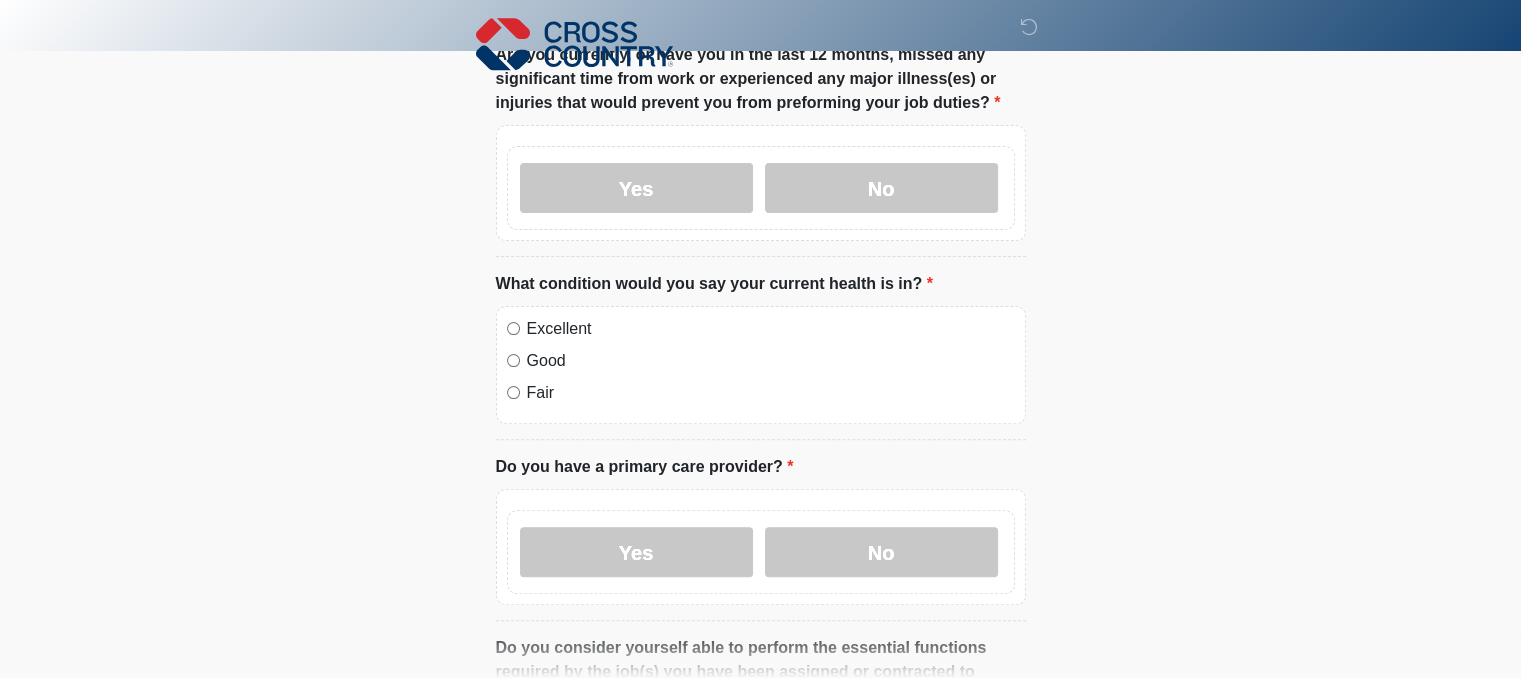 scroll, scrollTop: 532, scrollLeft: 0, axis: vertical 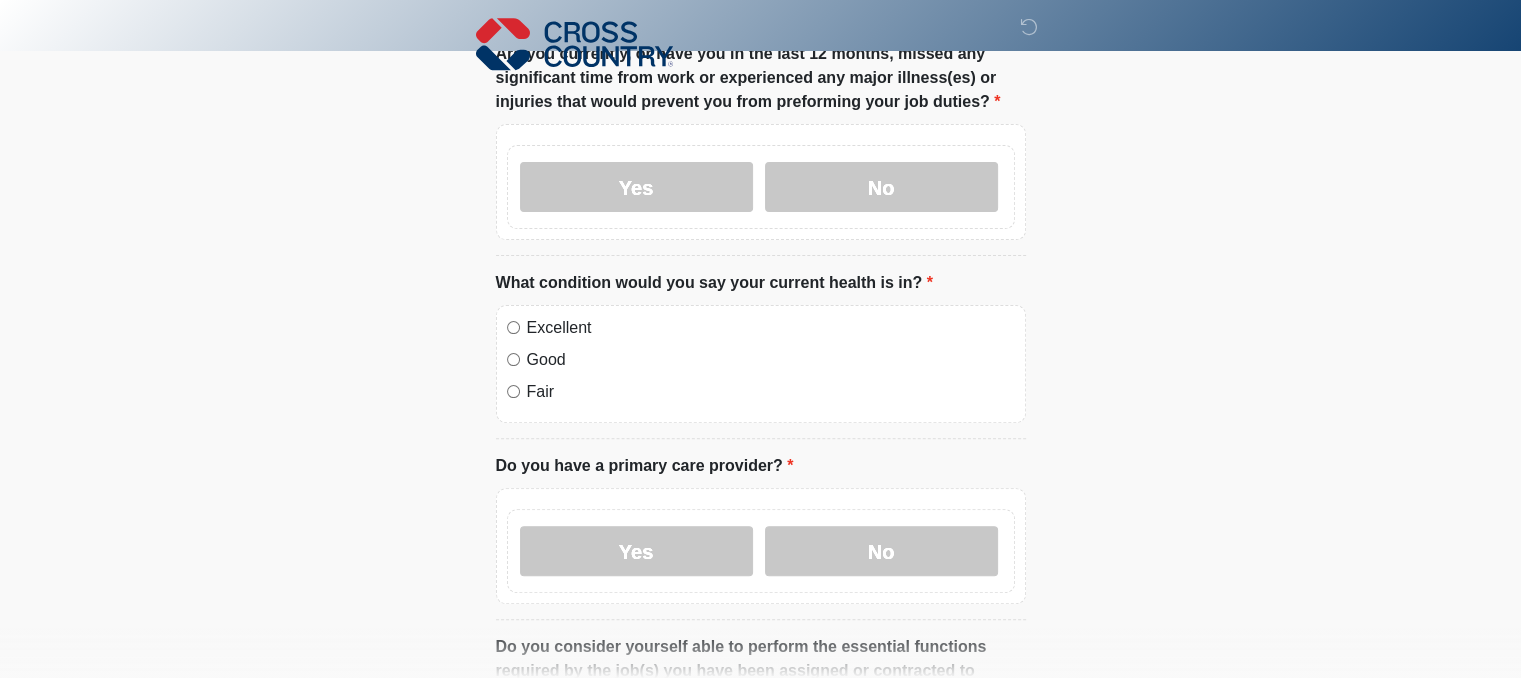click on "Excellent" at bounding box center (761, 328) 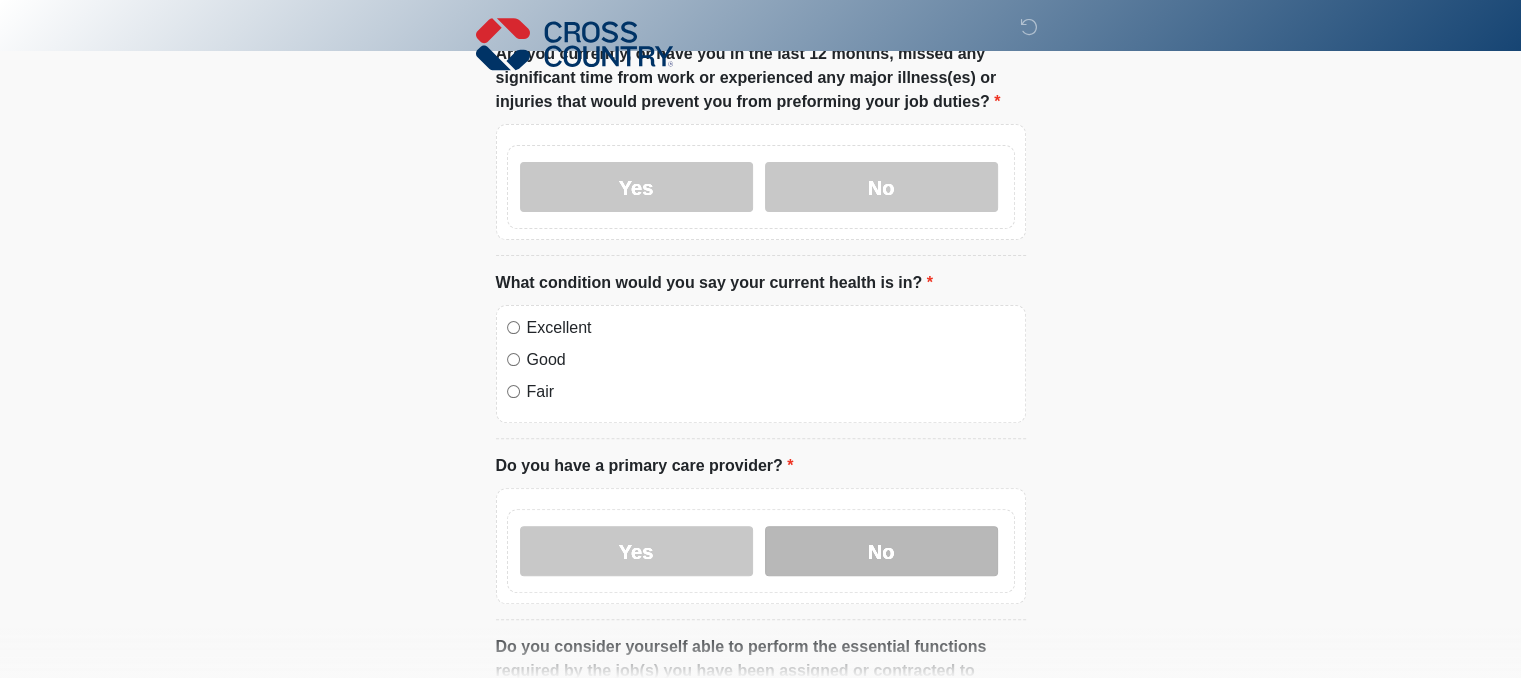 click on "No" at bounding box center [881, 551] 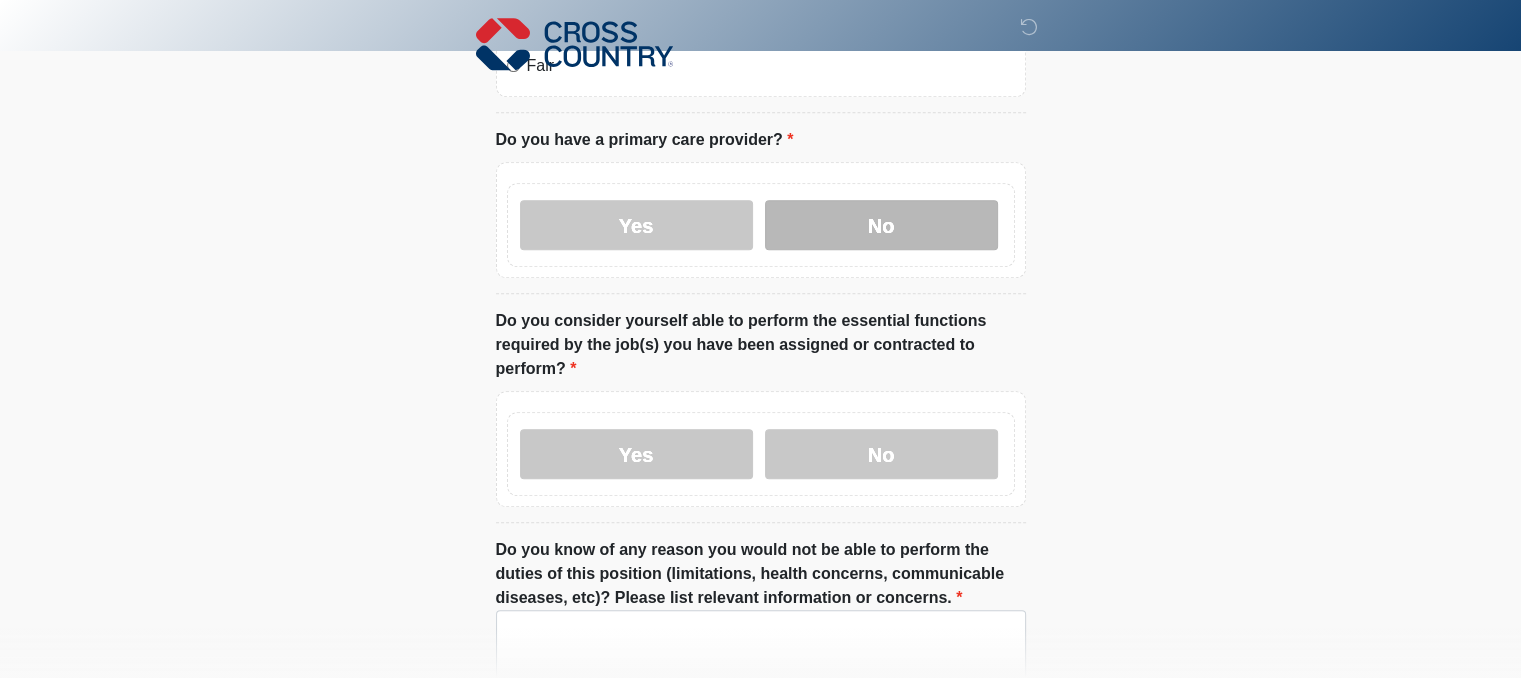scroll, scrollTop: 886, scrollLeft: 0, axis: vertical 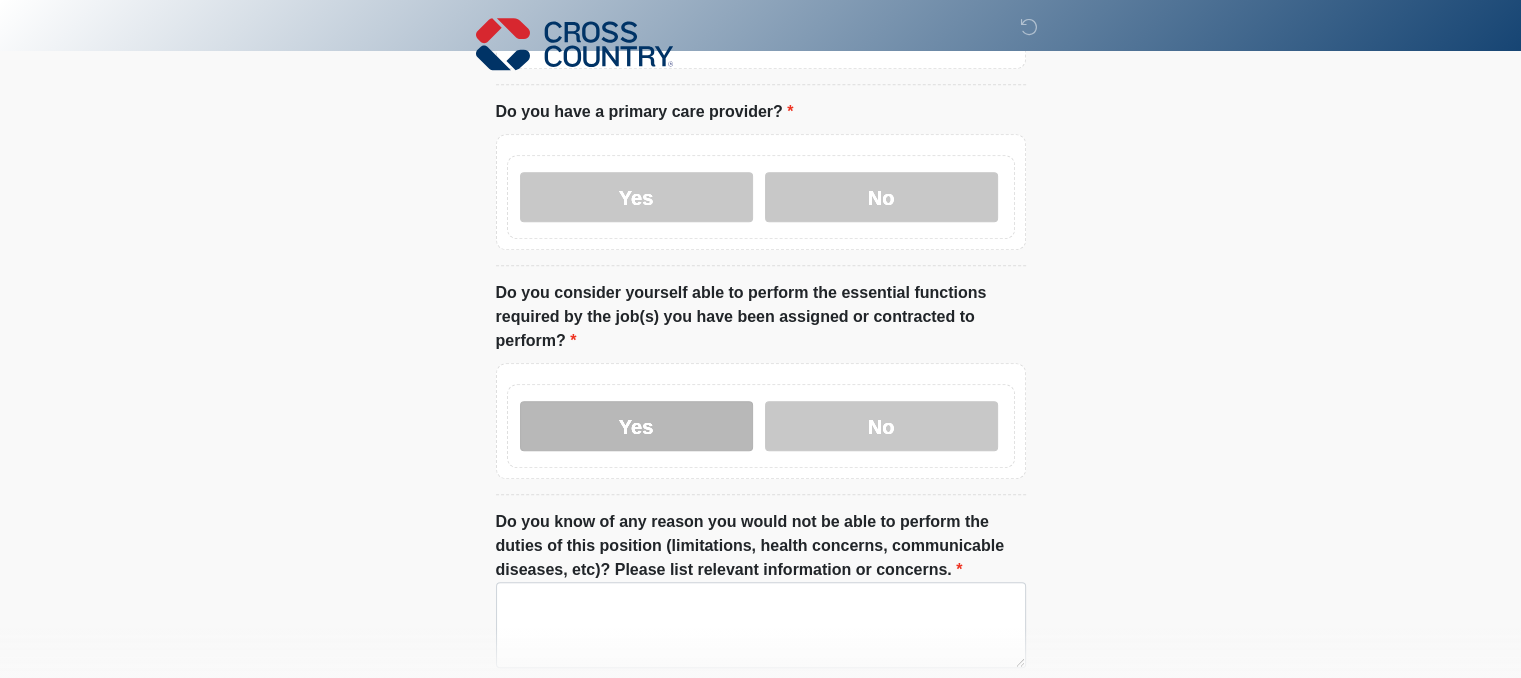 click on "Yes" at bounding box center [636, 426] 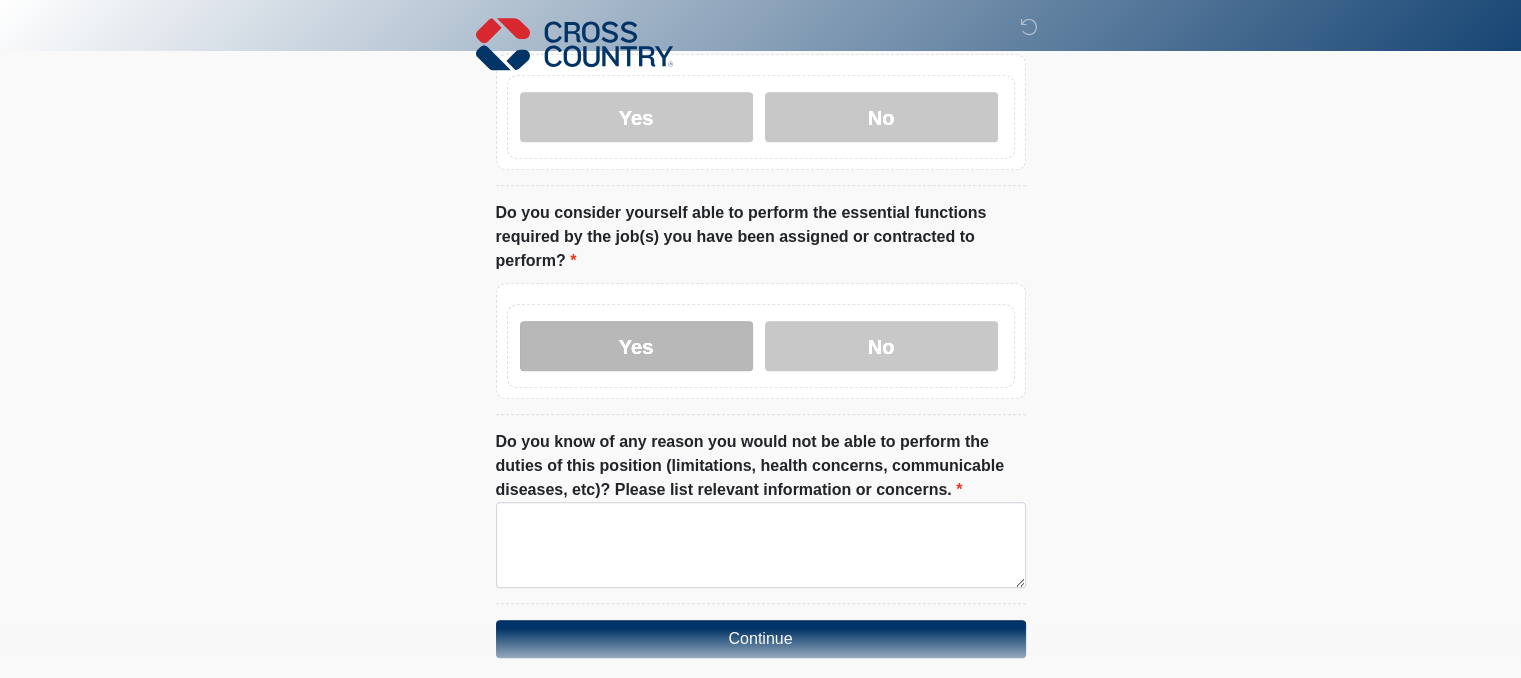 scroll, scrollTop: 1028, scrollLeft: 0, axis: vertical 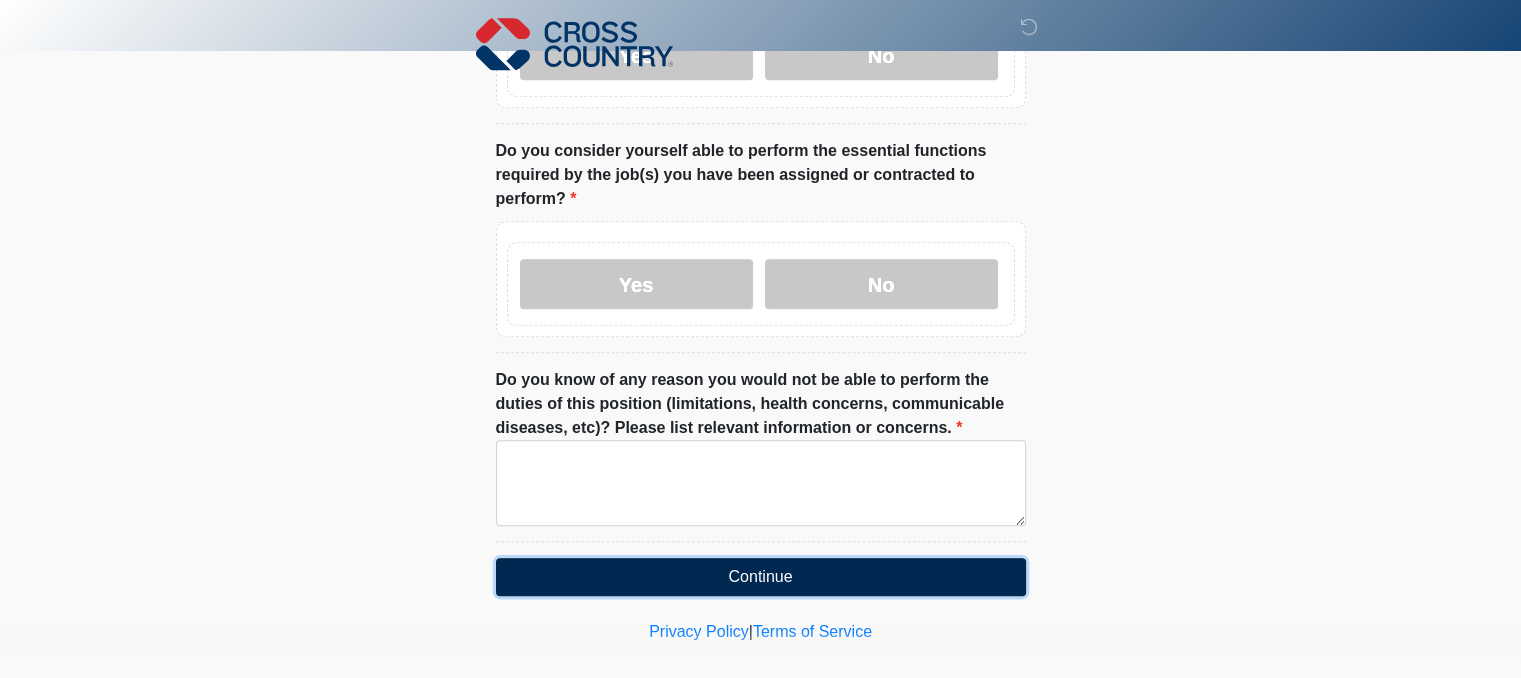 click on "Continue" at bounding box center [761, 577] 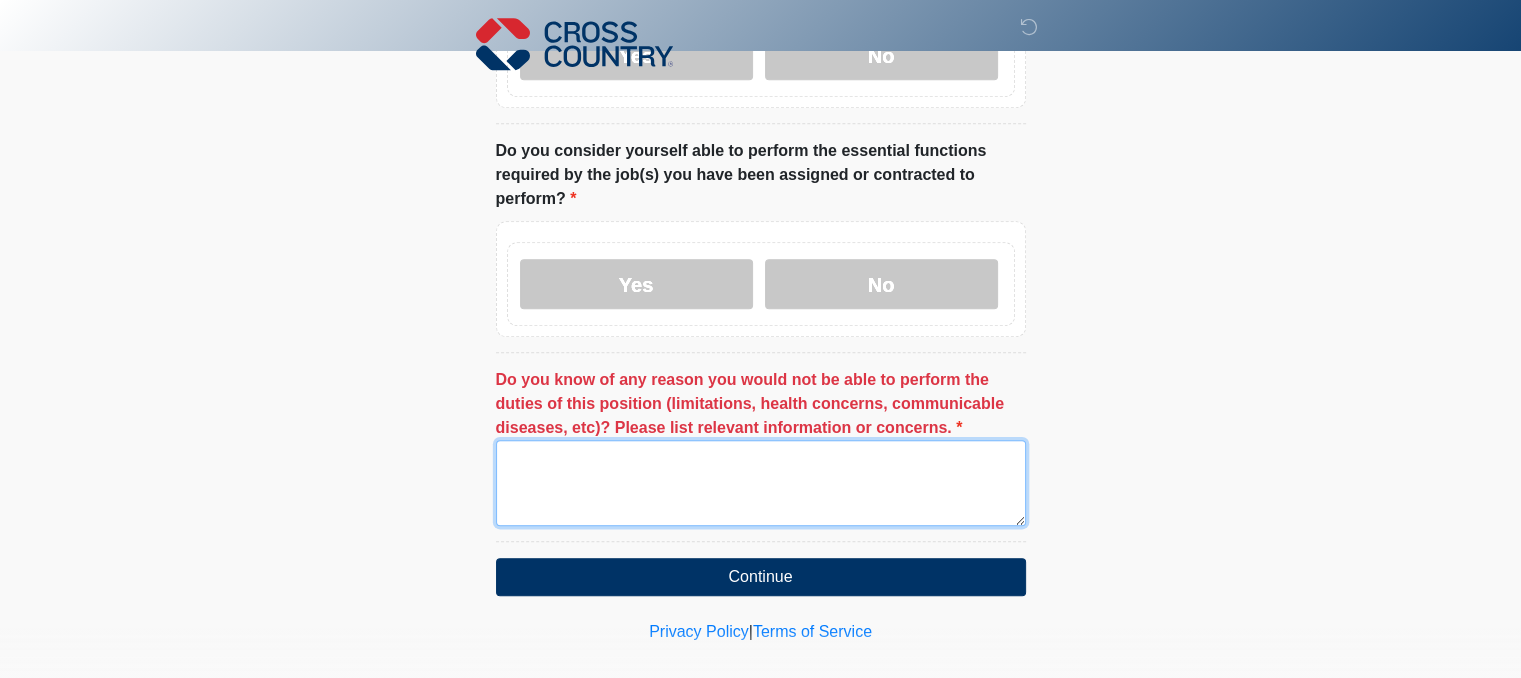 click on "Do you know of any reason you would not be able to perform the duties of this position (limitations, health concerns, communicable diseases, etc)?  Please list relevant information or concerns." at bounding box center [761, 483] 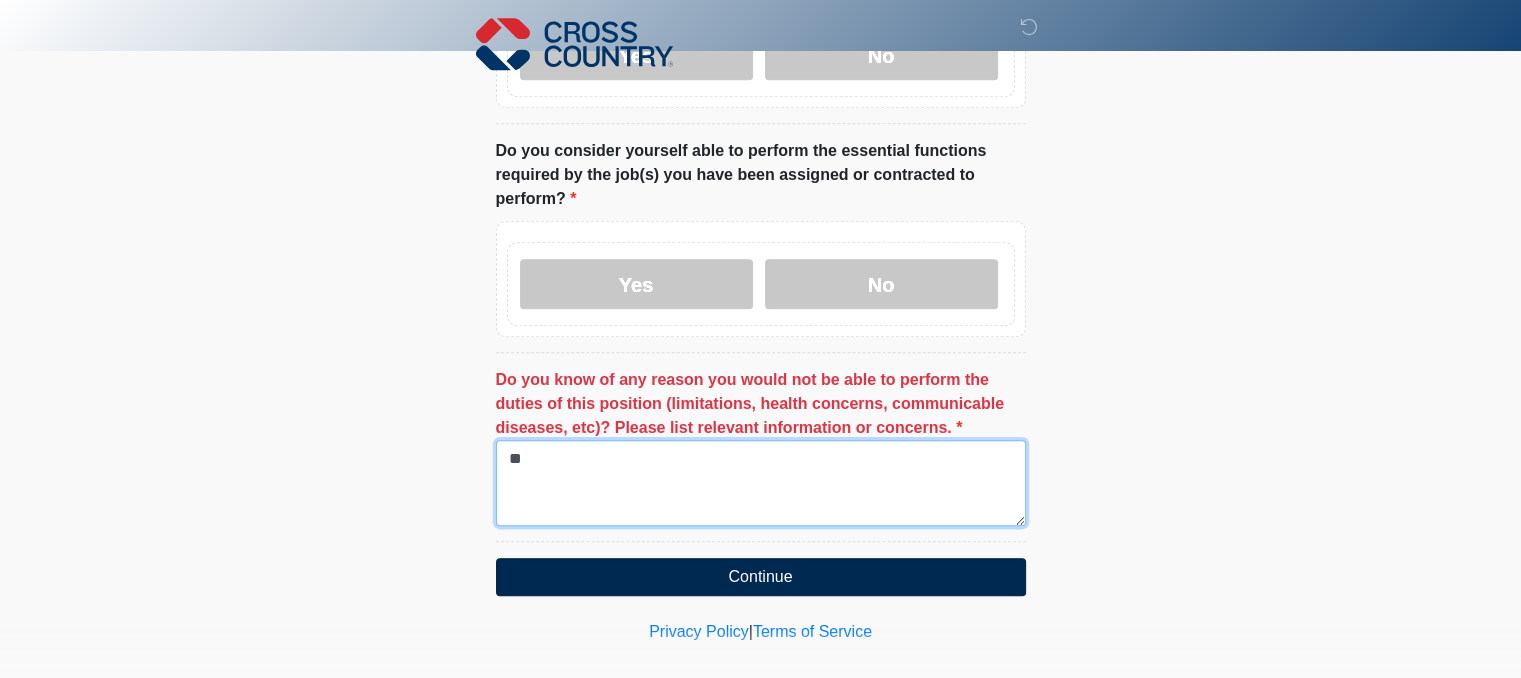 type on "**" 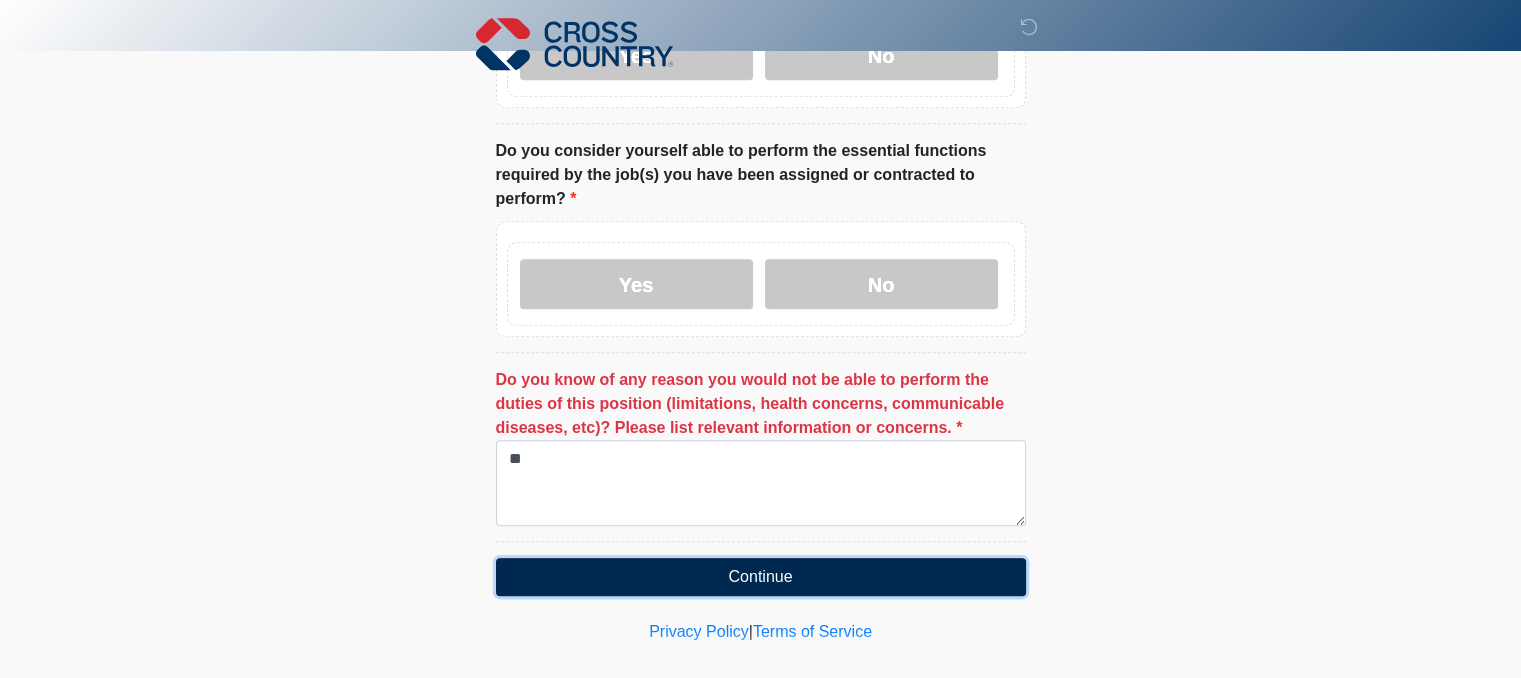 click on "Continue" at bounding box center [761, 577] 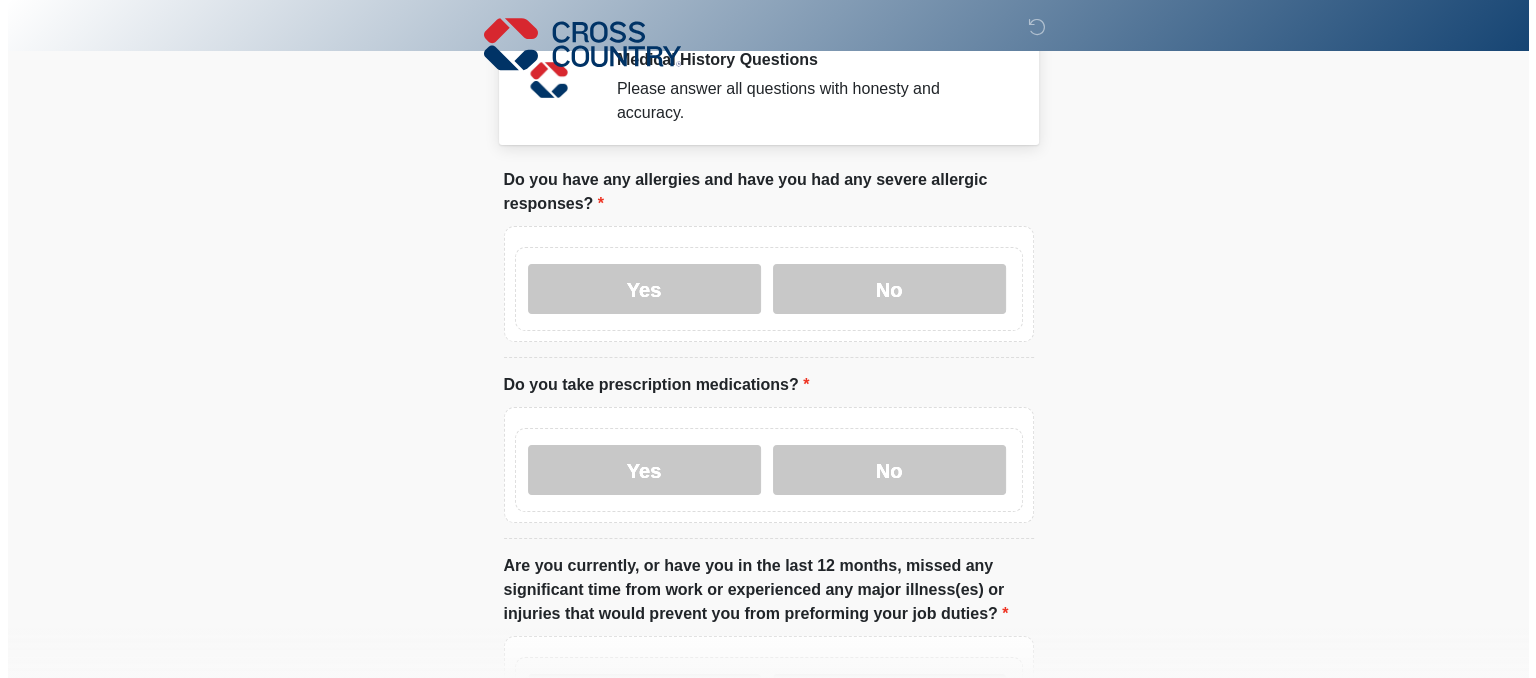 scroll, scrollTop: 0, scrollLeft: 0, axis: both 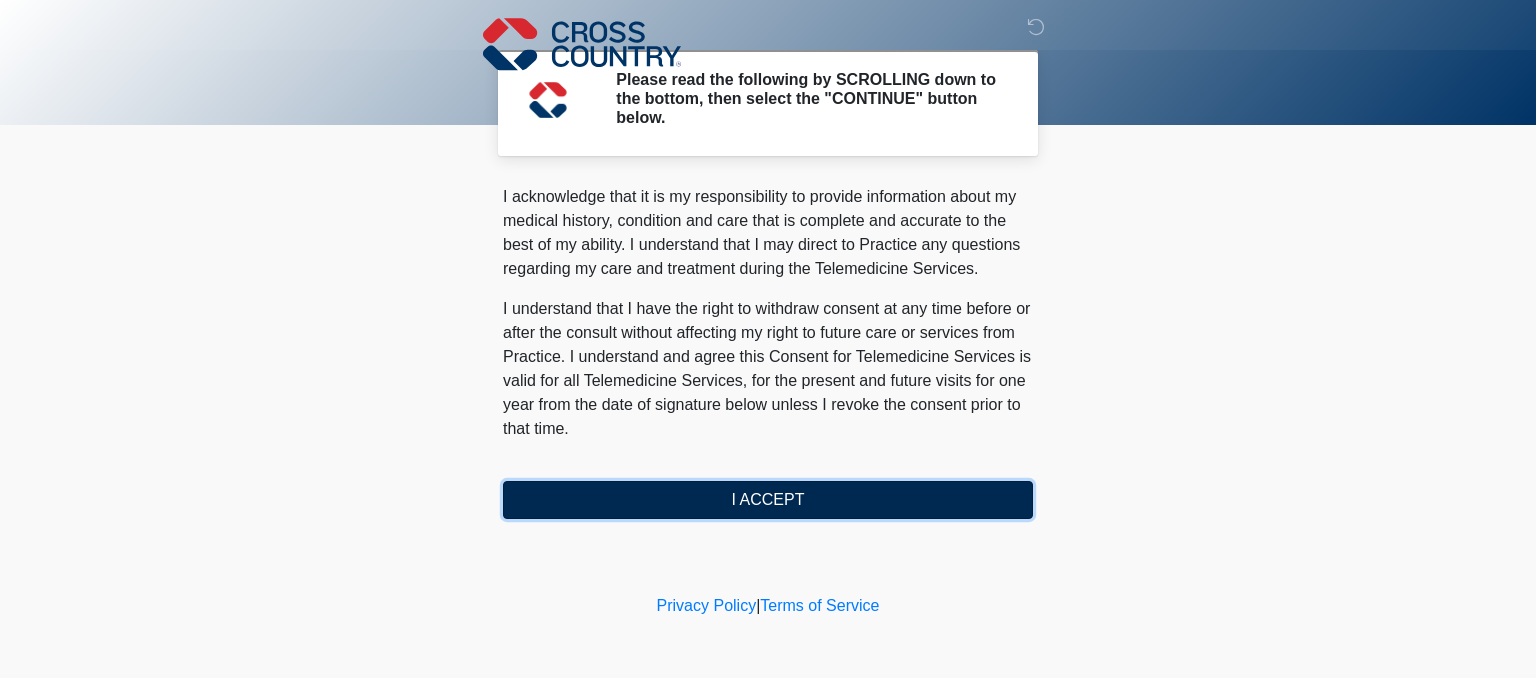 click on "I ACCEPT" at bounding box center [768, 500] 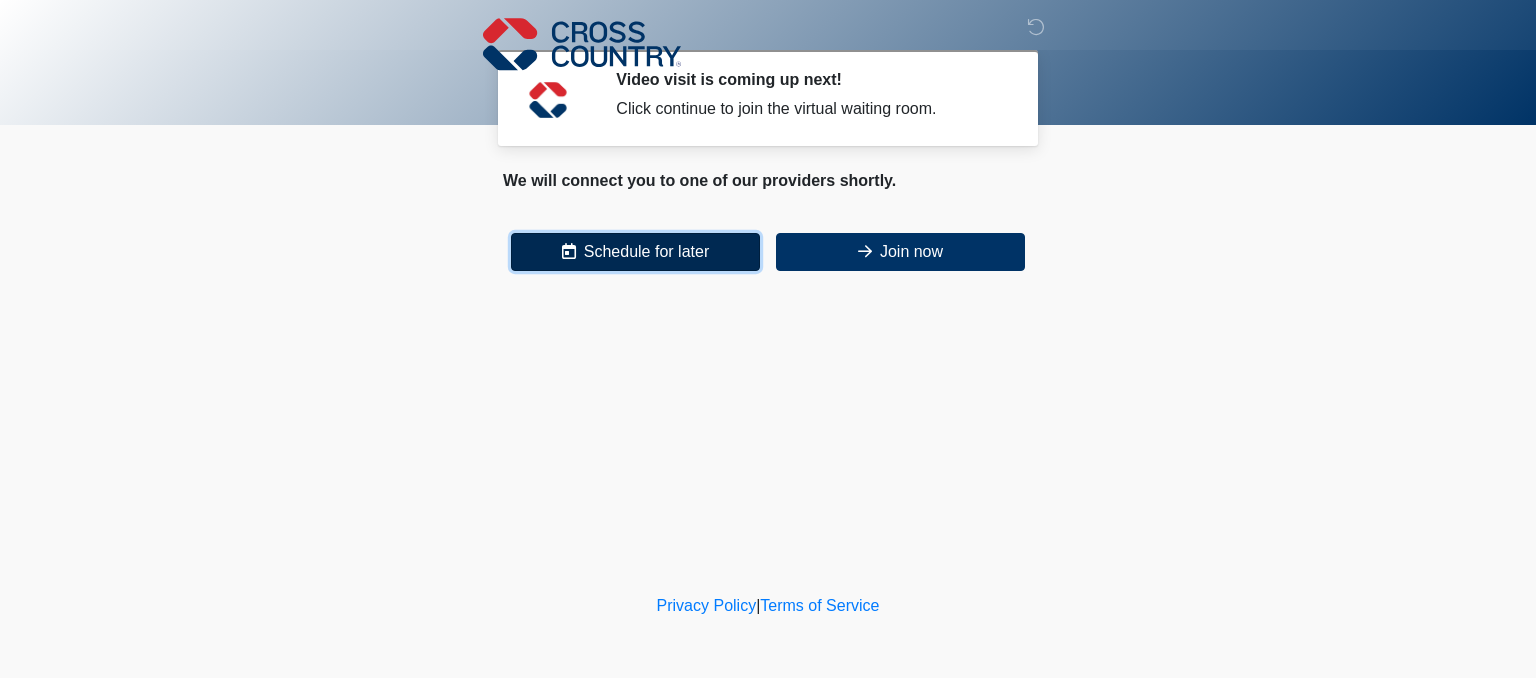 click on "Schedule for later" at bounding box center (635, 252) 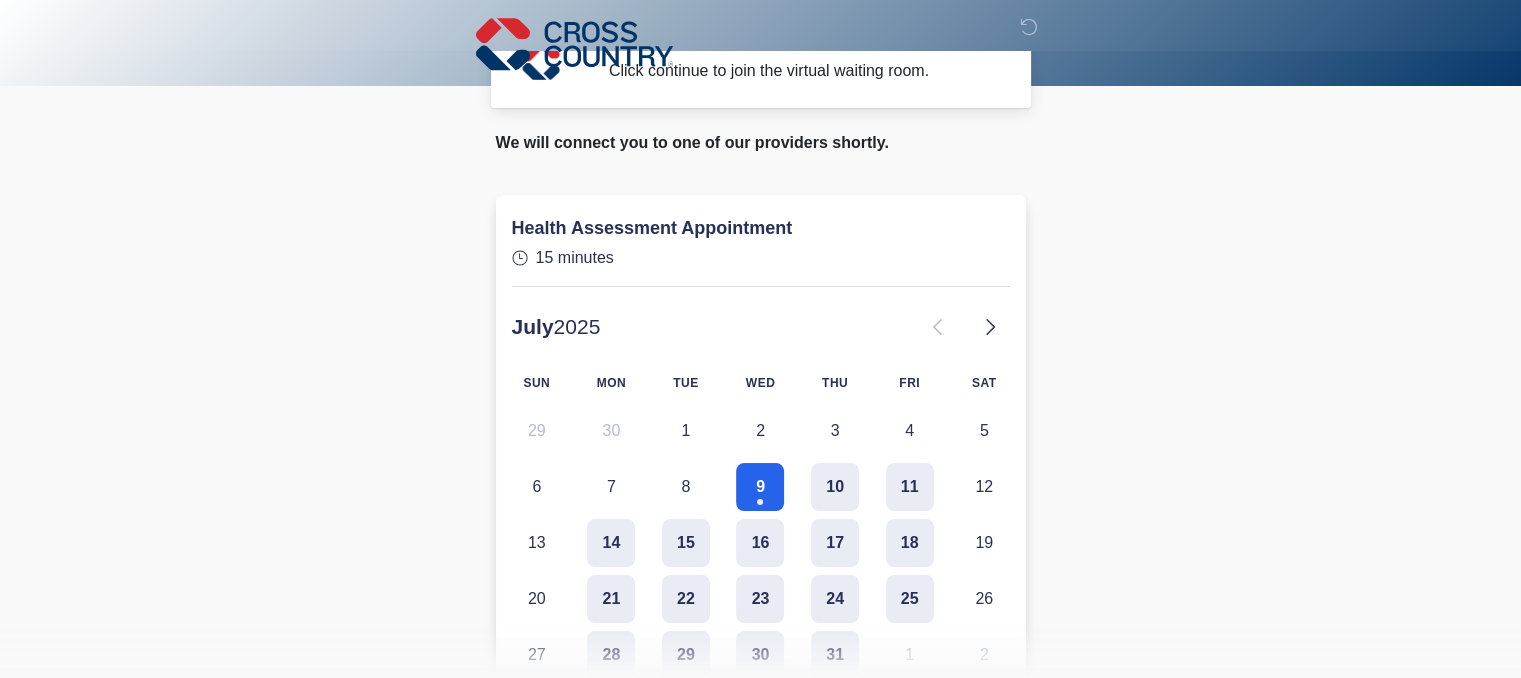 scroll, scrollTop: 39, scrollLeft: 0, axis: vertical 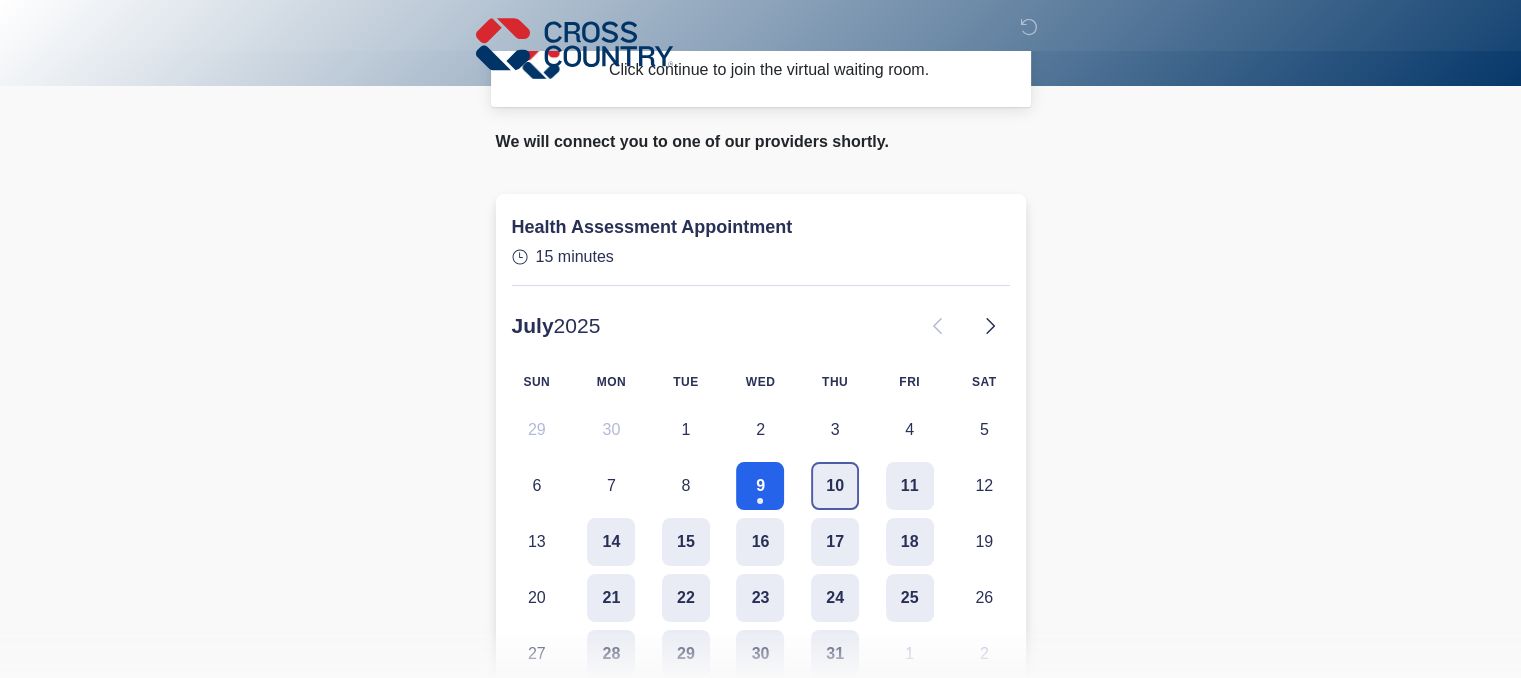 click on "10" at bounding box center (835, 486) 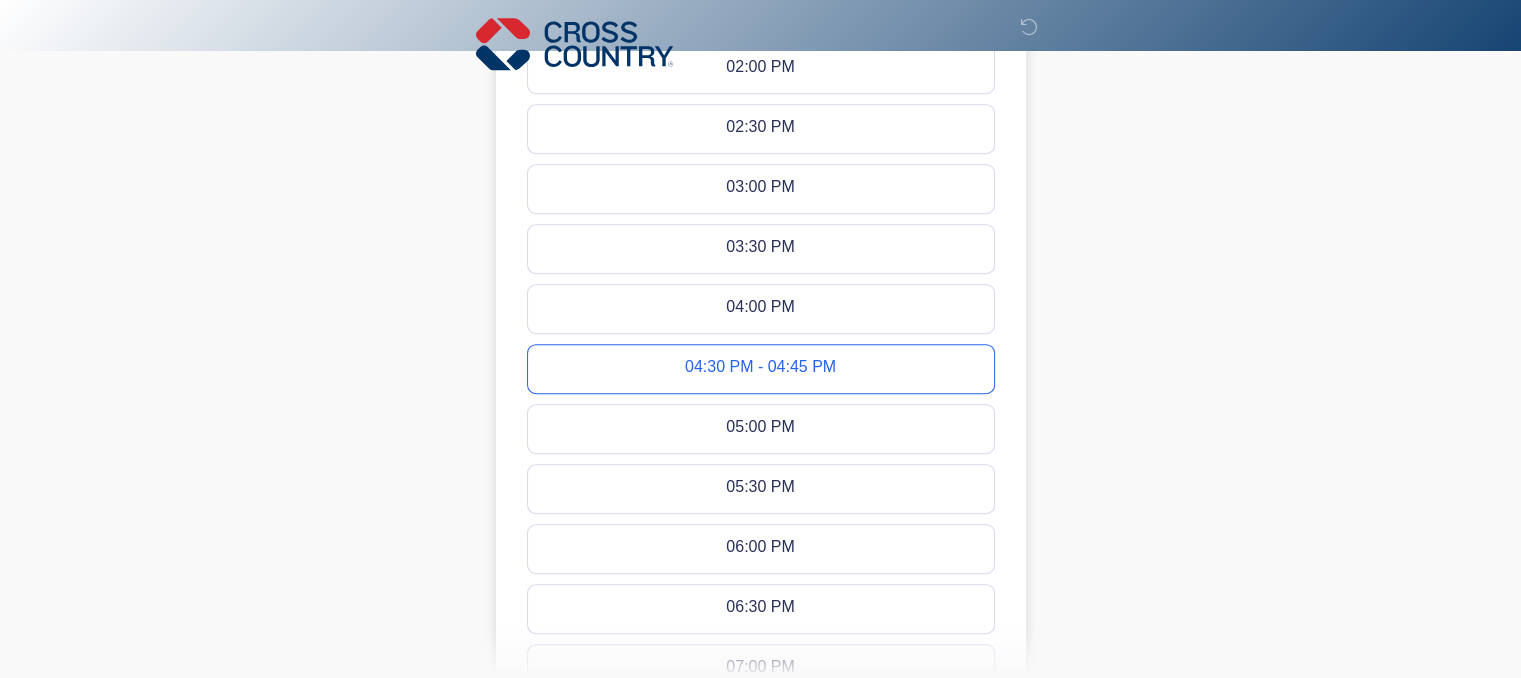 scroll, scrollTop: 996, scrollLeft: 0, axis: vertical 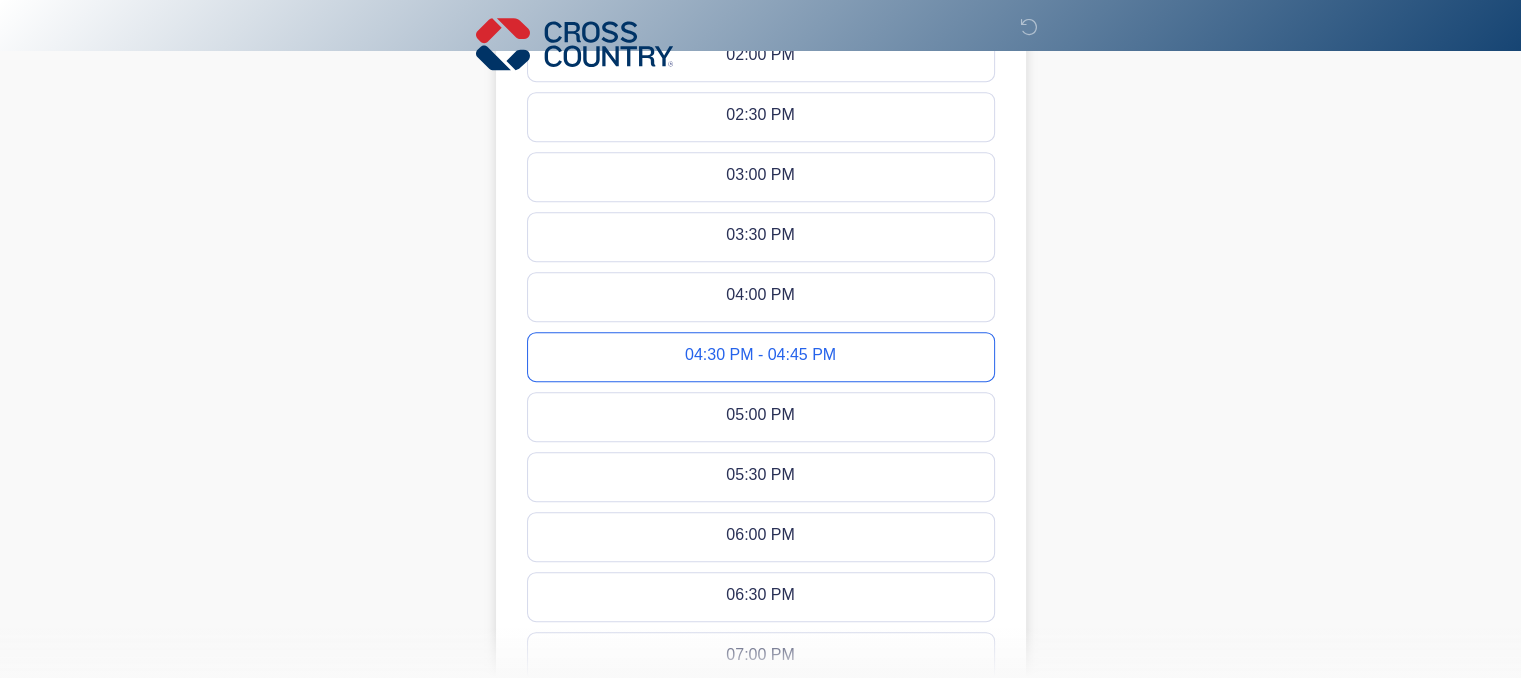 click on "04:30 PM - 04:45 PM" at bounding box center (760, 357) 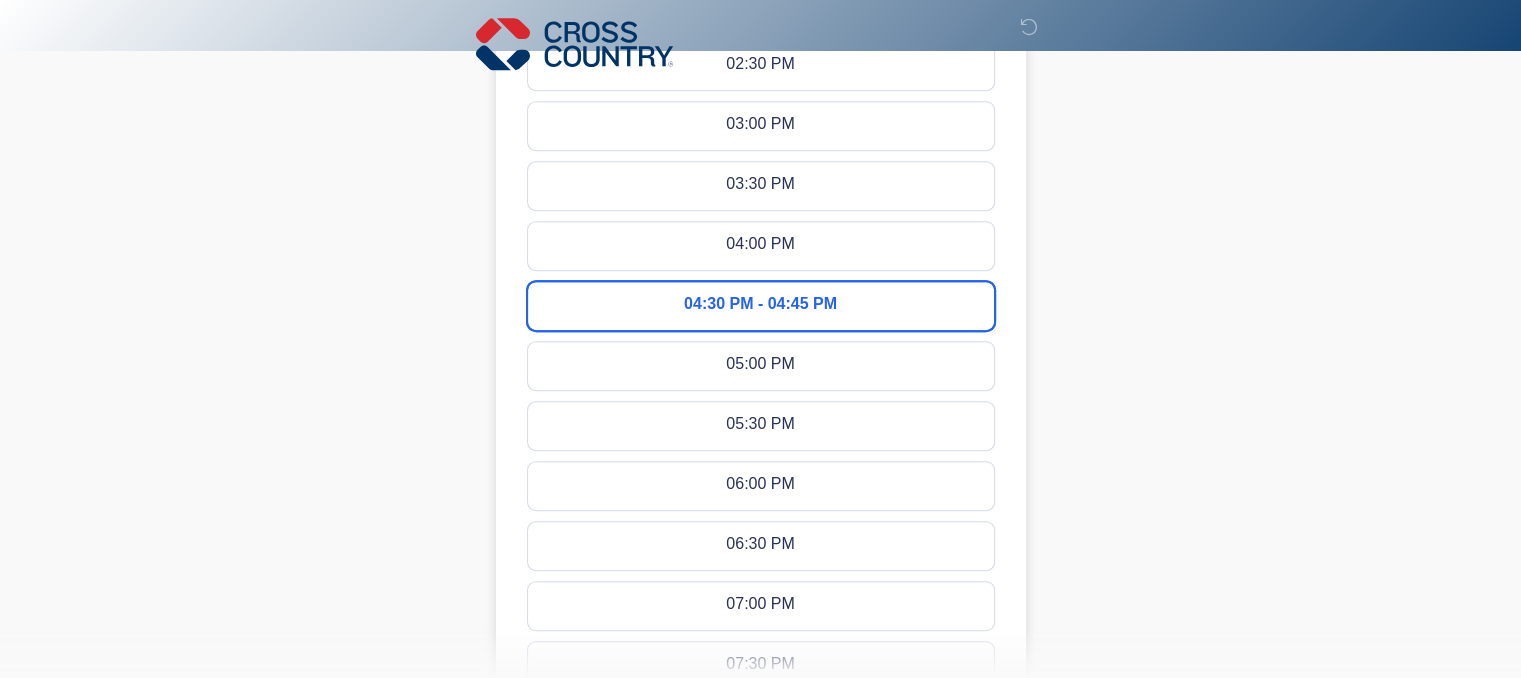 scroll, scrollTop: 1318, scrollLeft: 0, axis: vertical 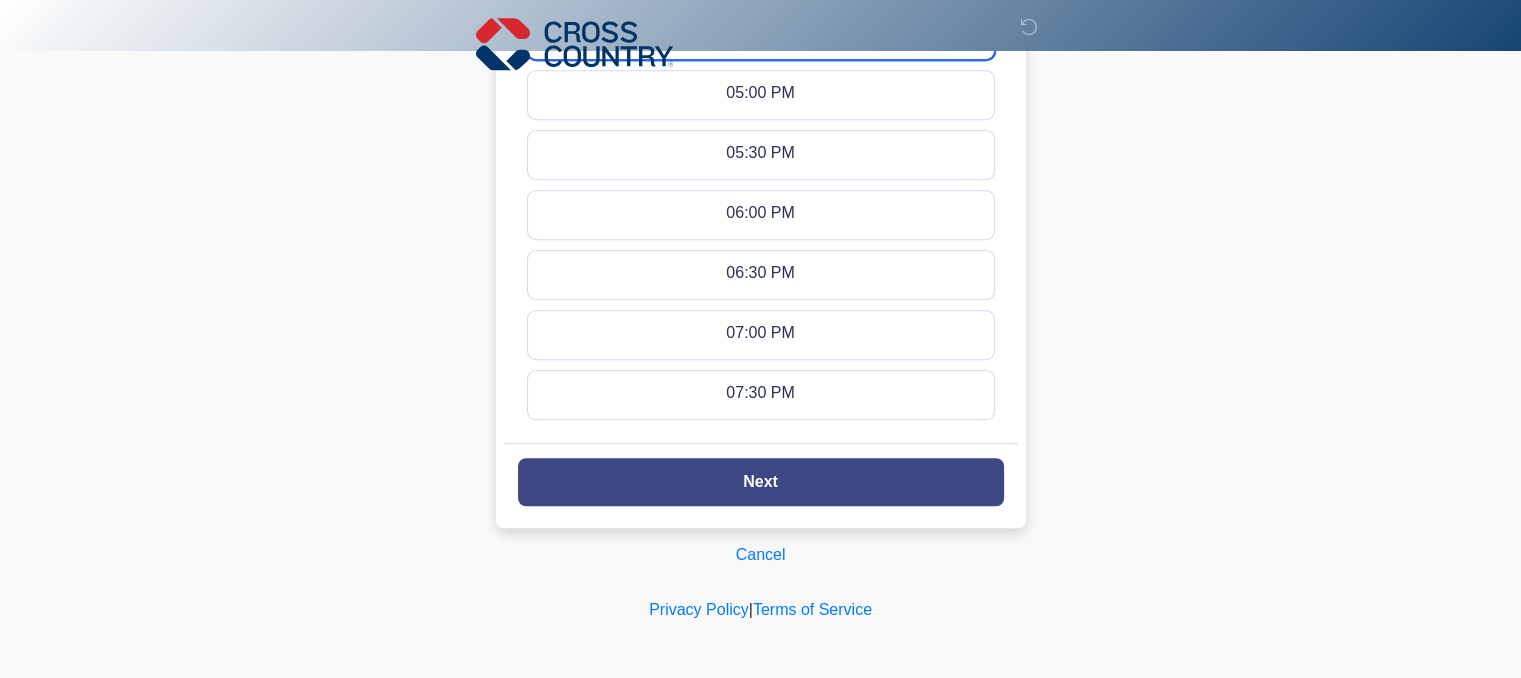 click on "Next" 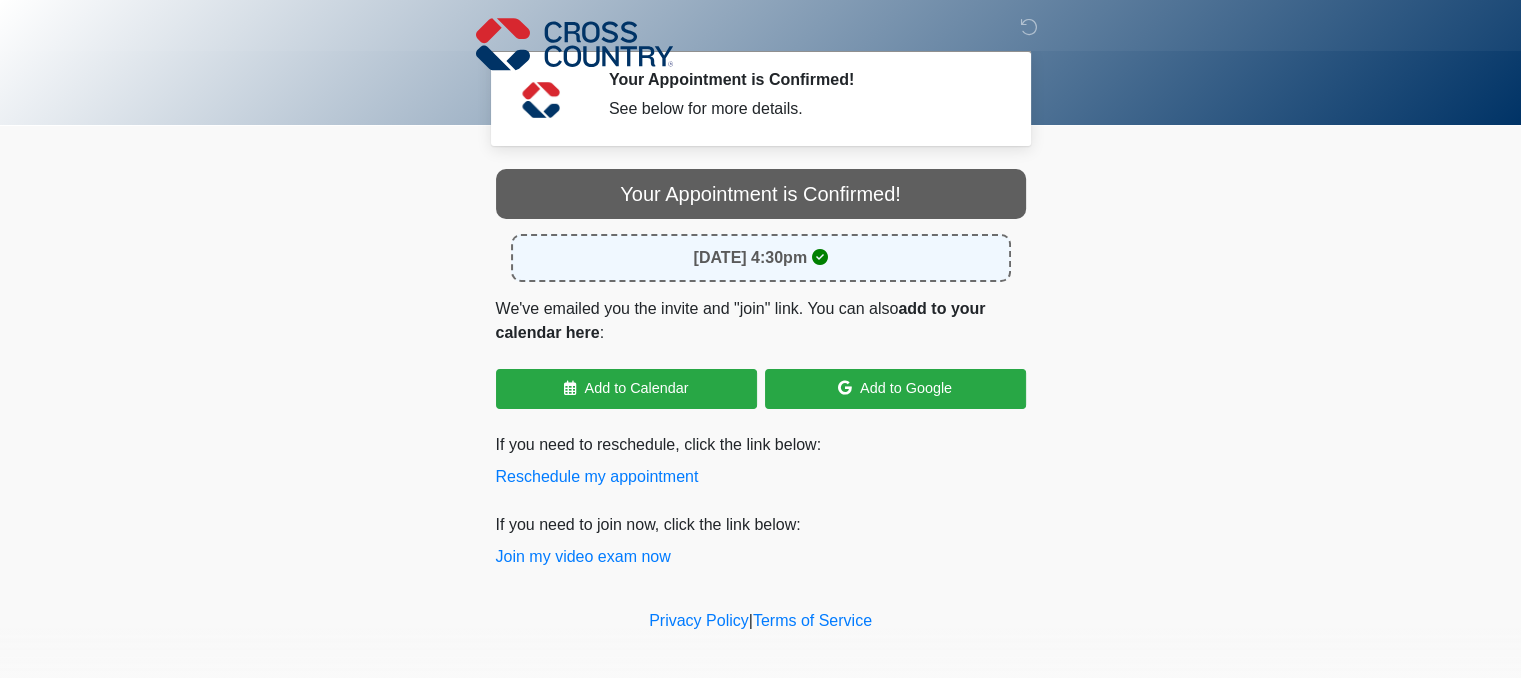 scroll, scrollTop: 13, scrollLeft: 0, axis: vertical 